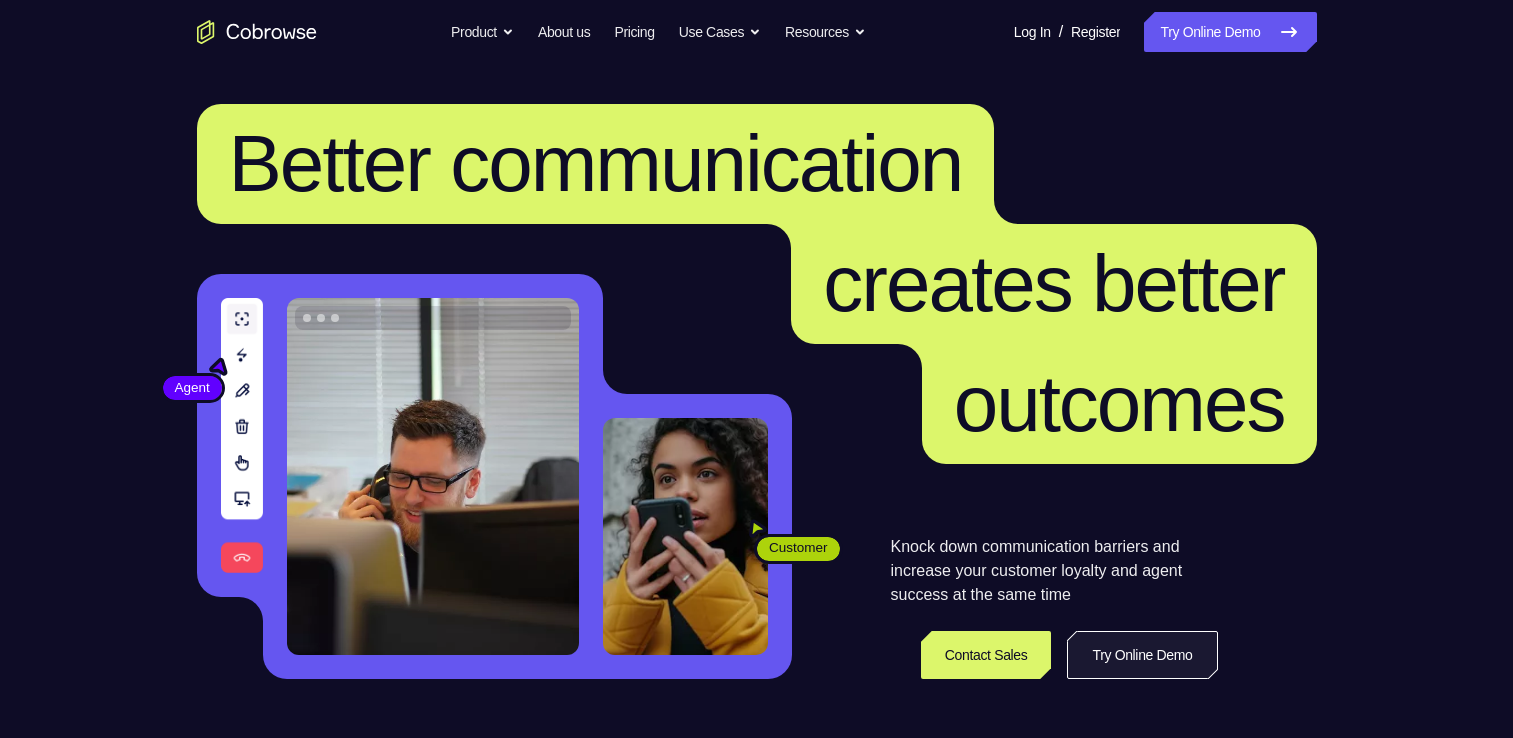 scroll, scrollTop: 400, scrollLeft: 0, axis: vertical 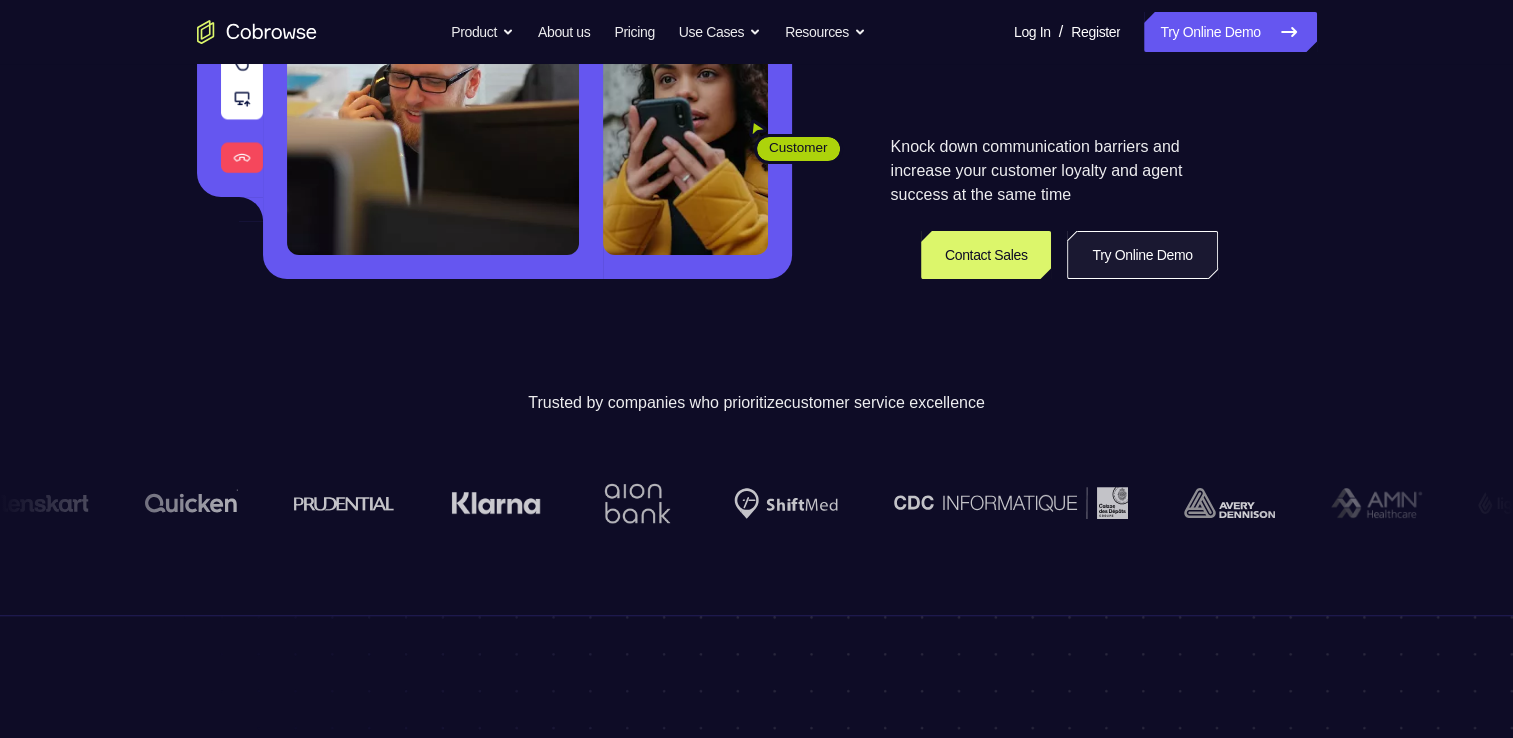 click on "Try Online Demo" at bounding box center [1142, 255] 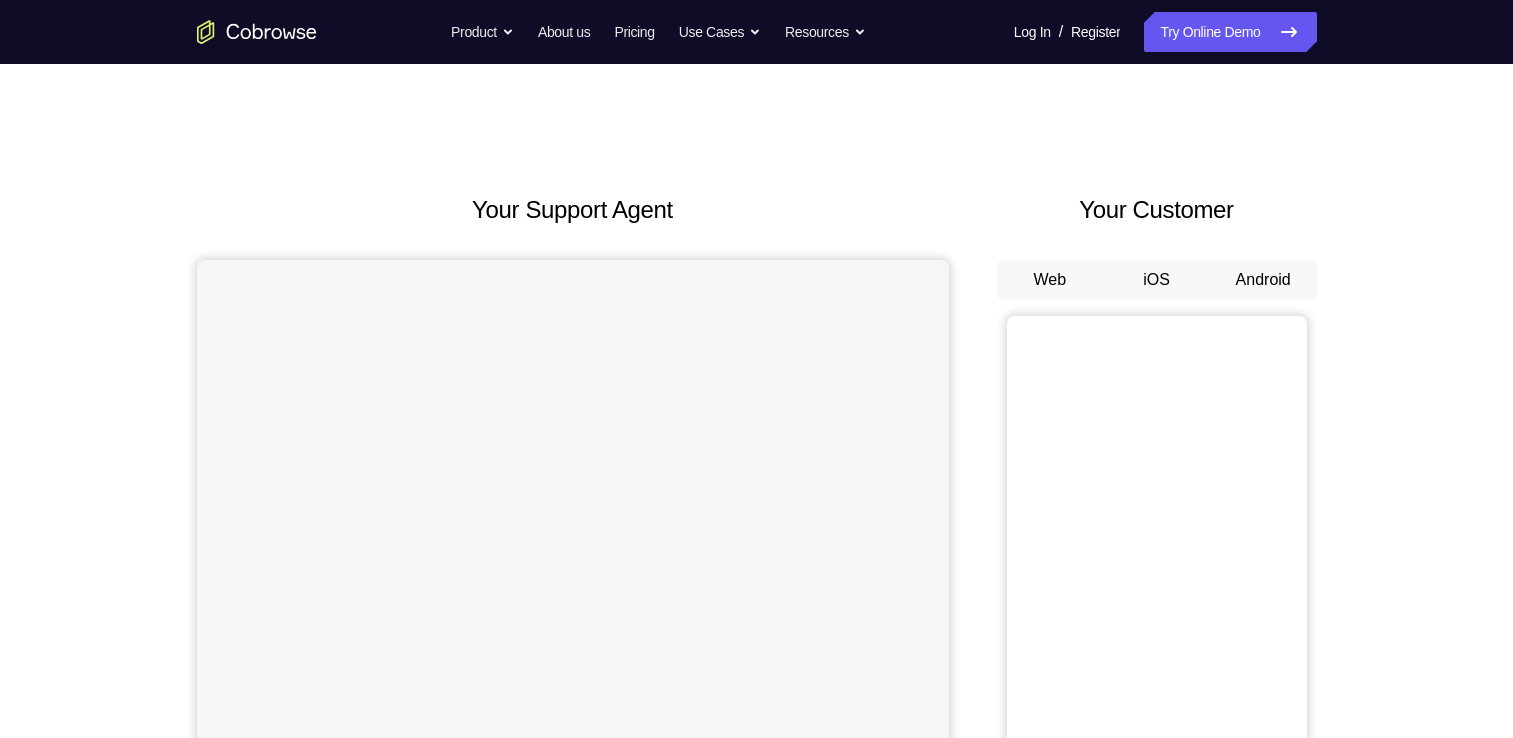 scroll, scrollTop: 0, scrollLeft: 0, axis: both 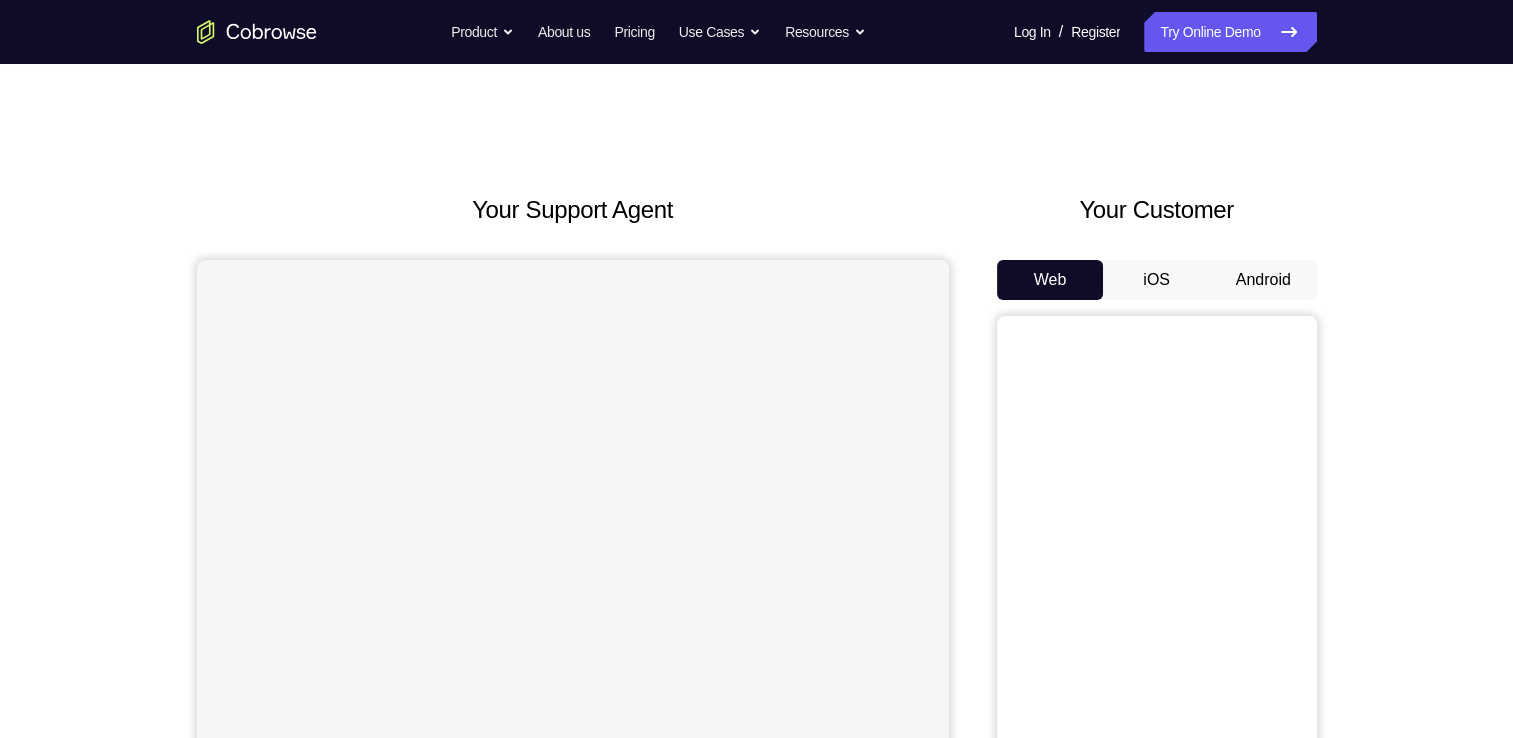 click on "Android" at bounding box center [1263, 280] 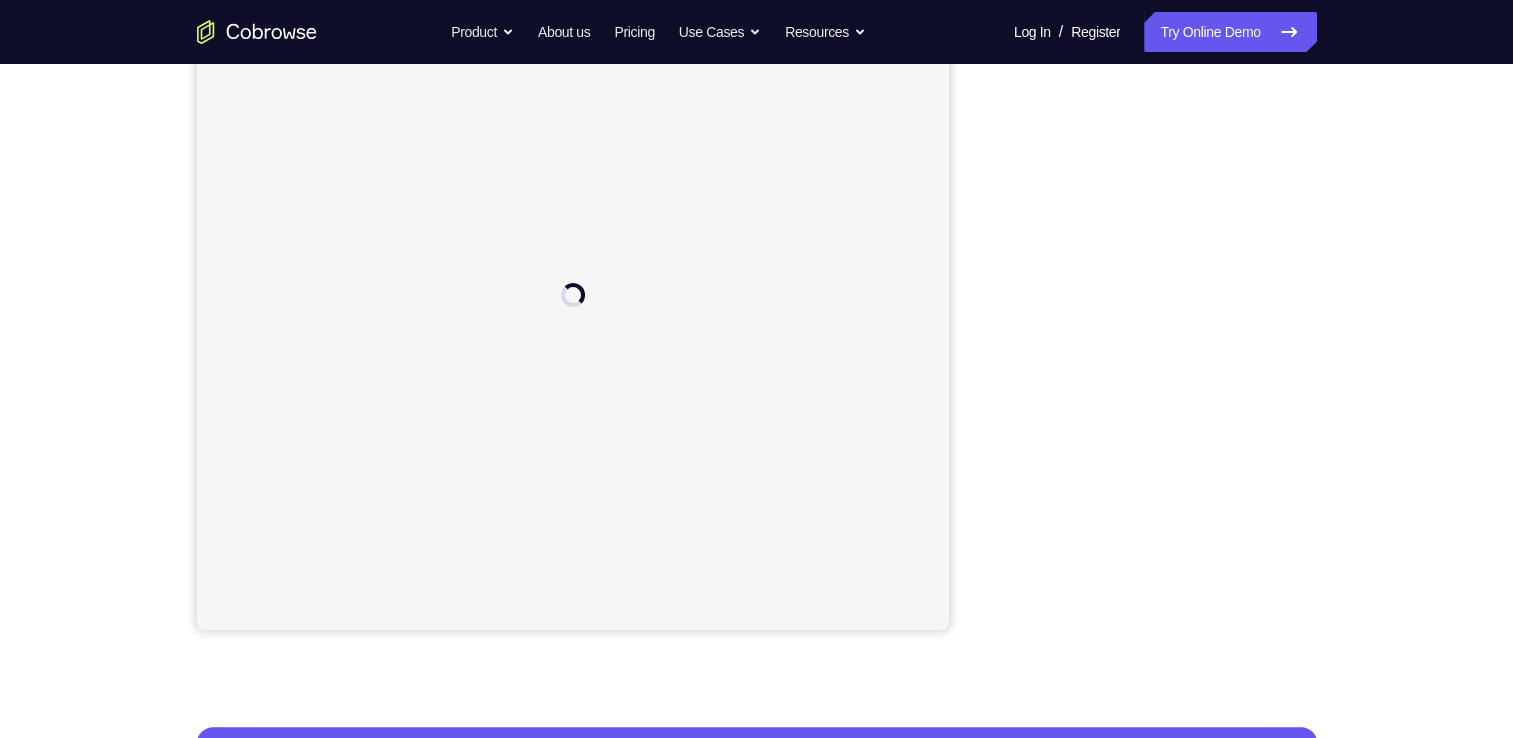 scroll, scrollTop: 0, scrollLeft: 0, axis: both 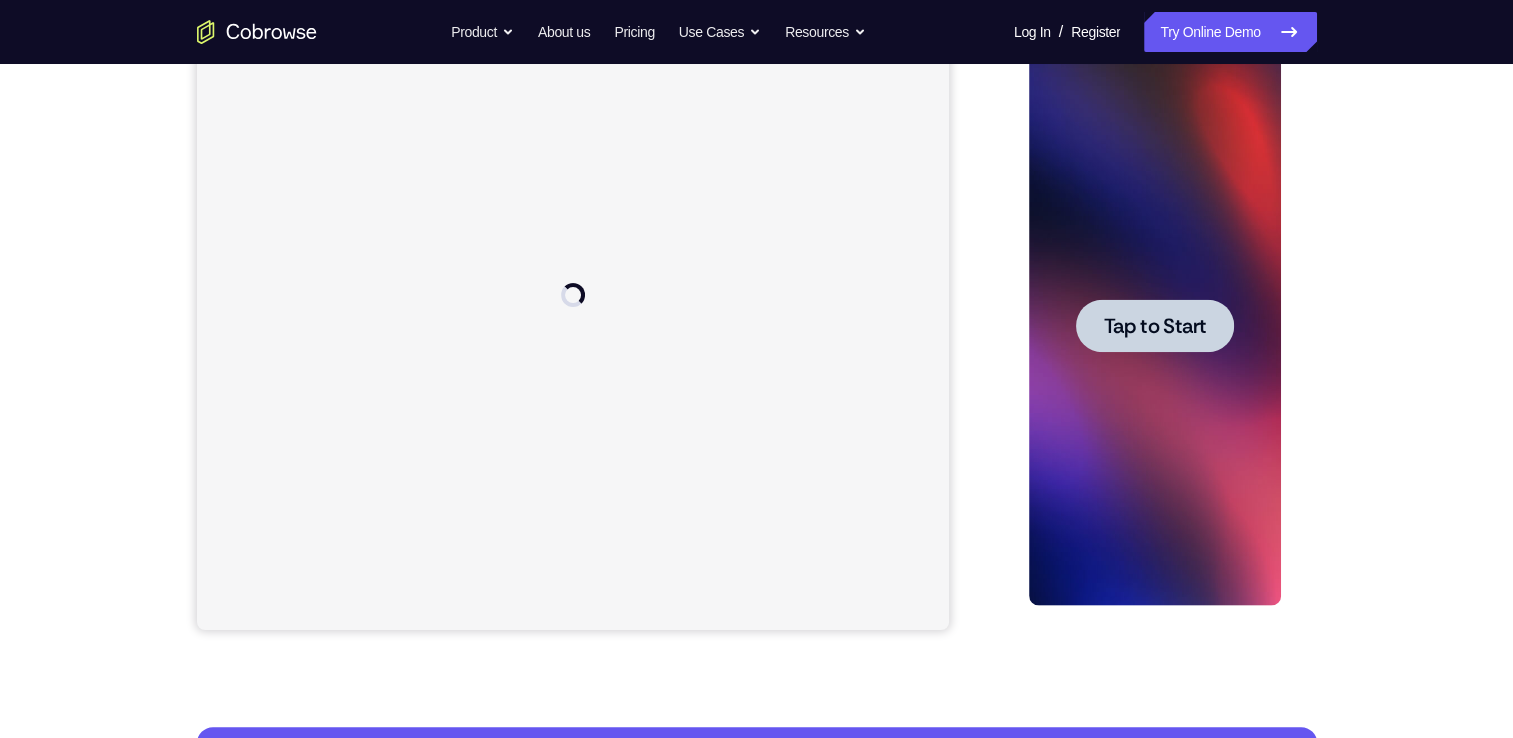 click on "Tap to Start" at bounding box center (1155, 326) 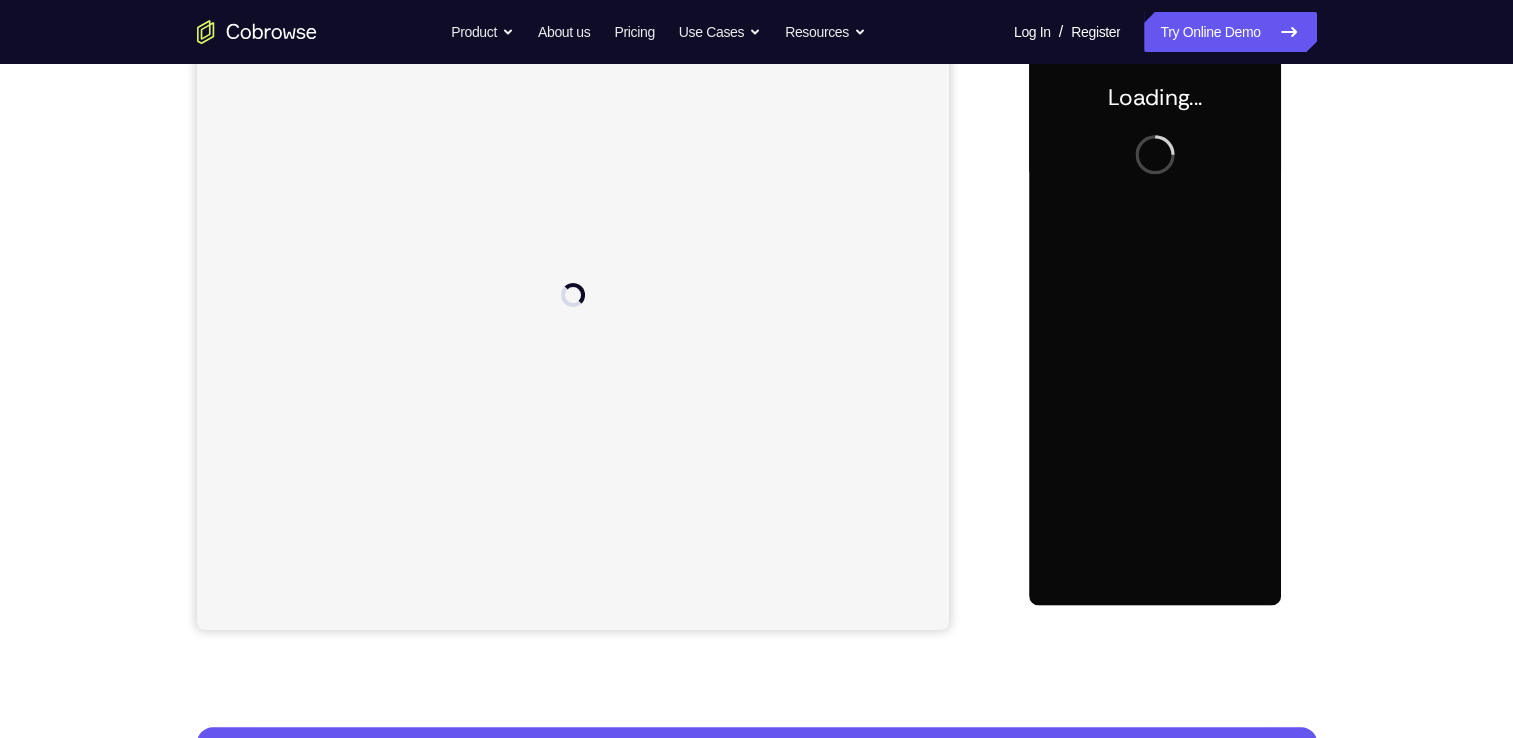 scroll, scrollTop: 200, scrollLeft: 0, axis: vertical 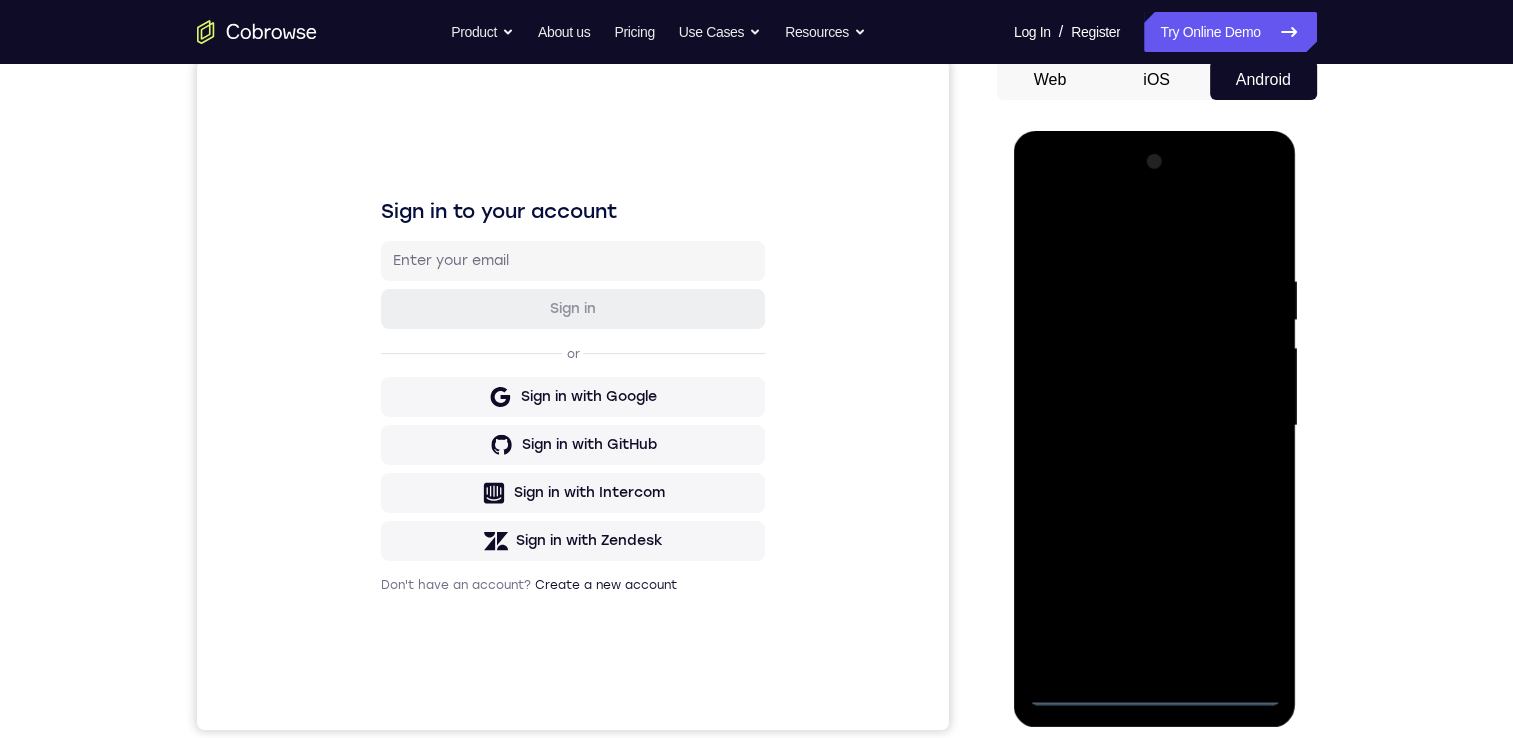 click at bounding box center (1155, 426) 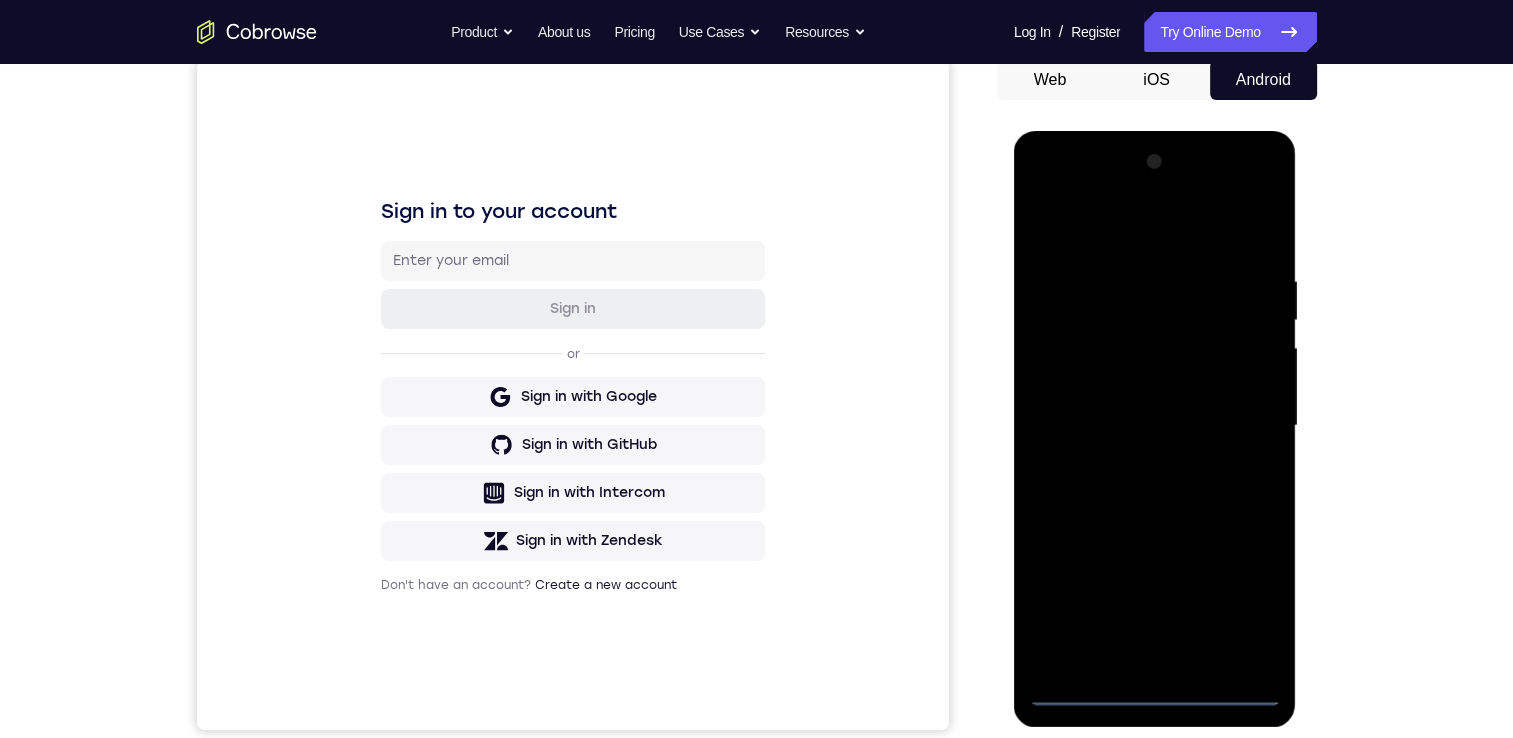 click at bounding box center (1155, 426) 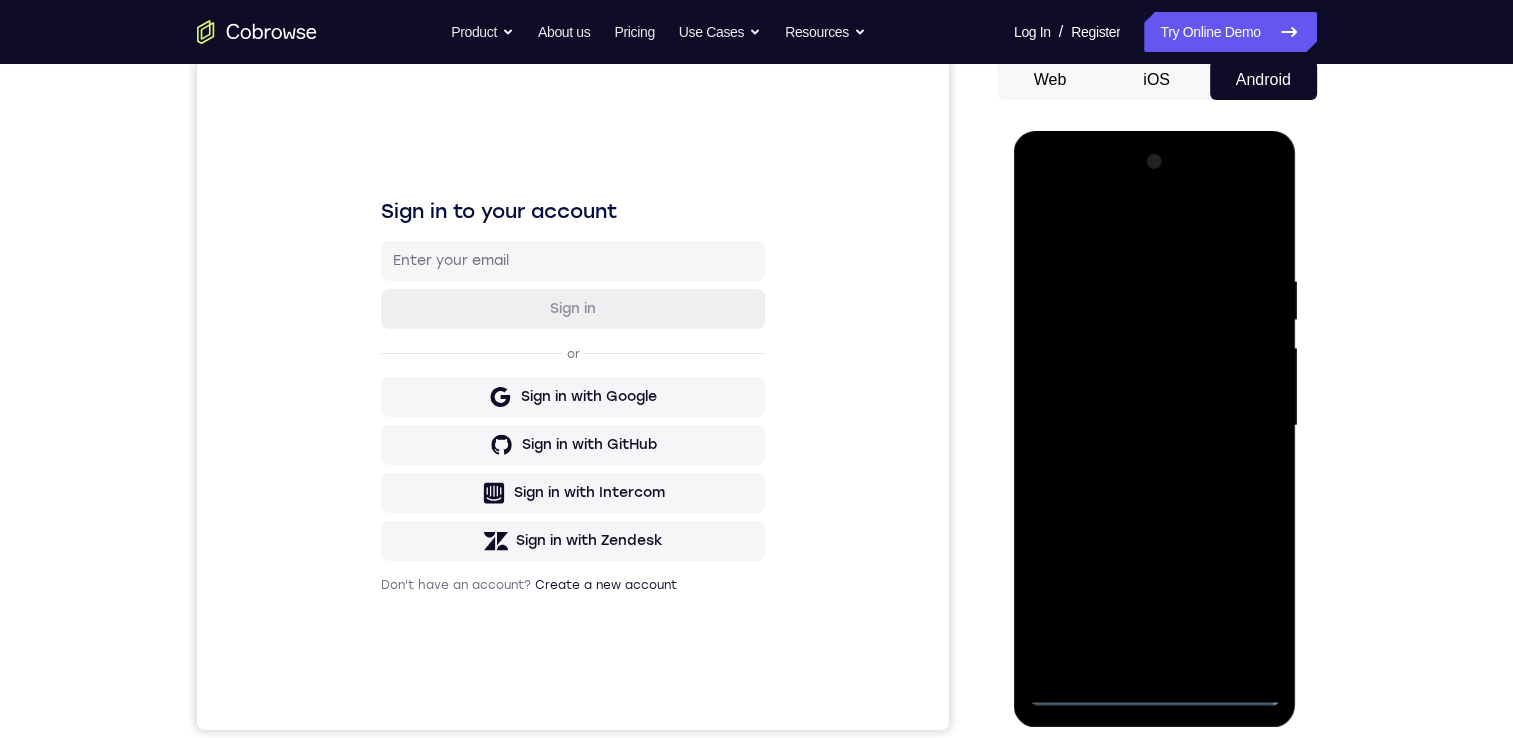 click at bounding box center [1155, 426] 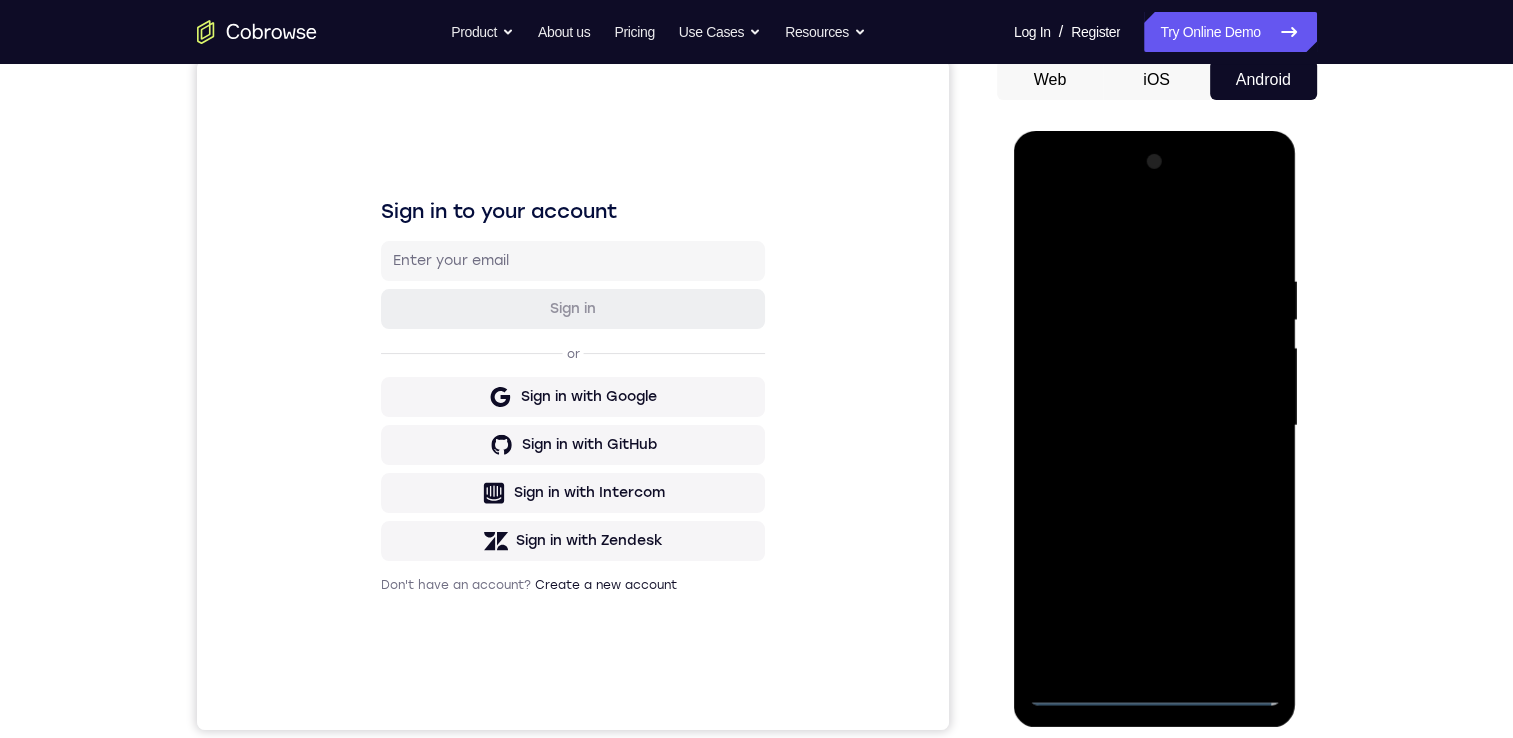 click at bounding box center (1155, 426) 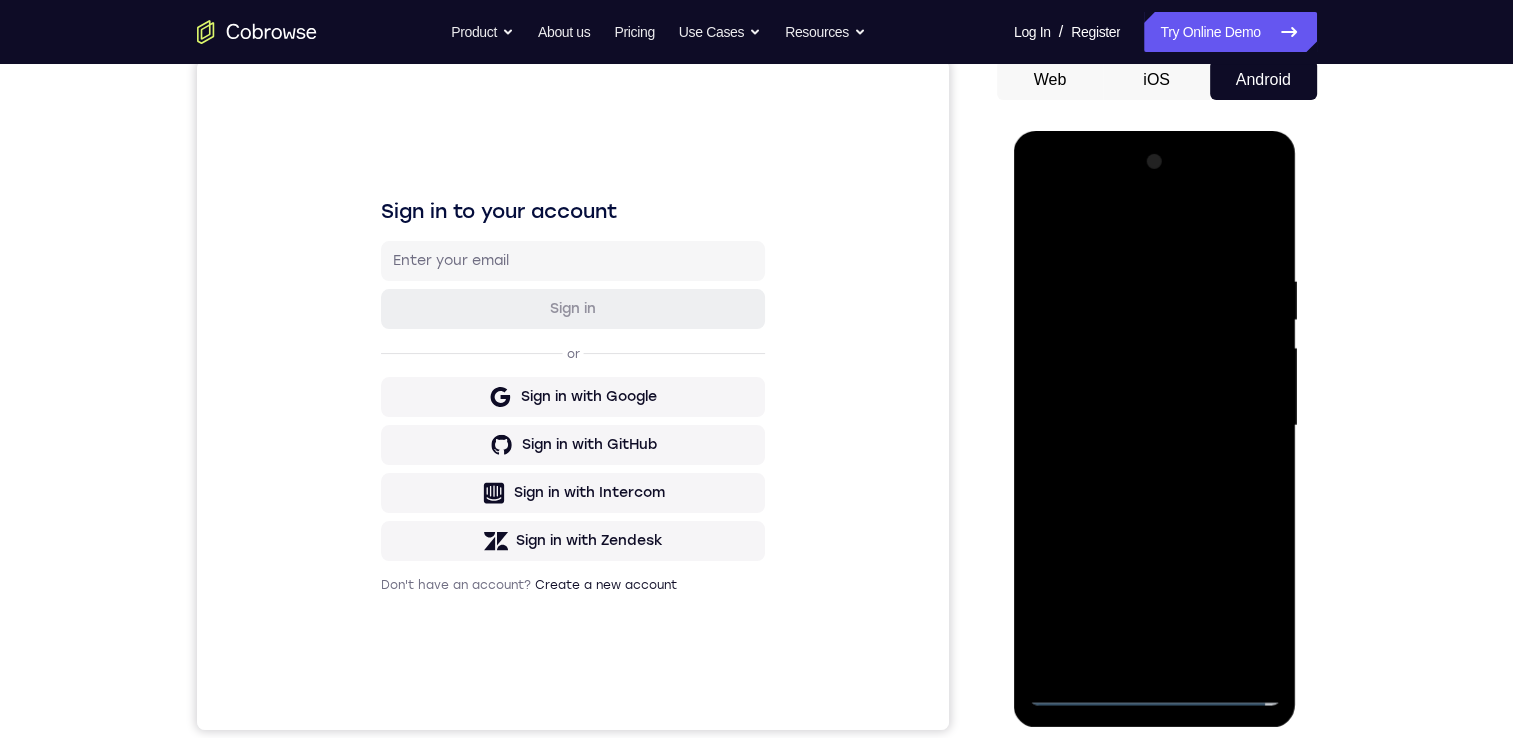 click at bounding box center [1155, 426] 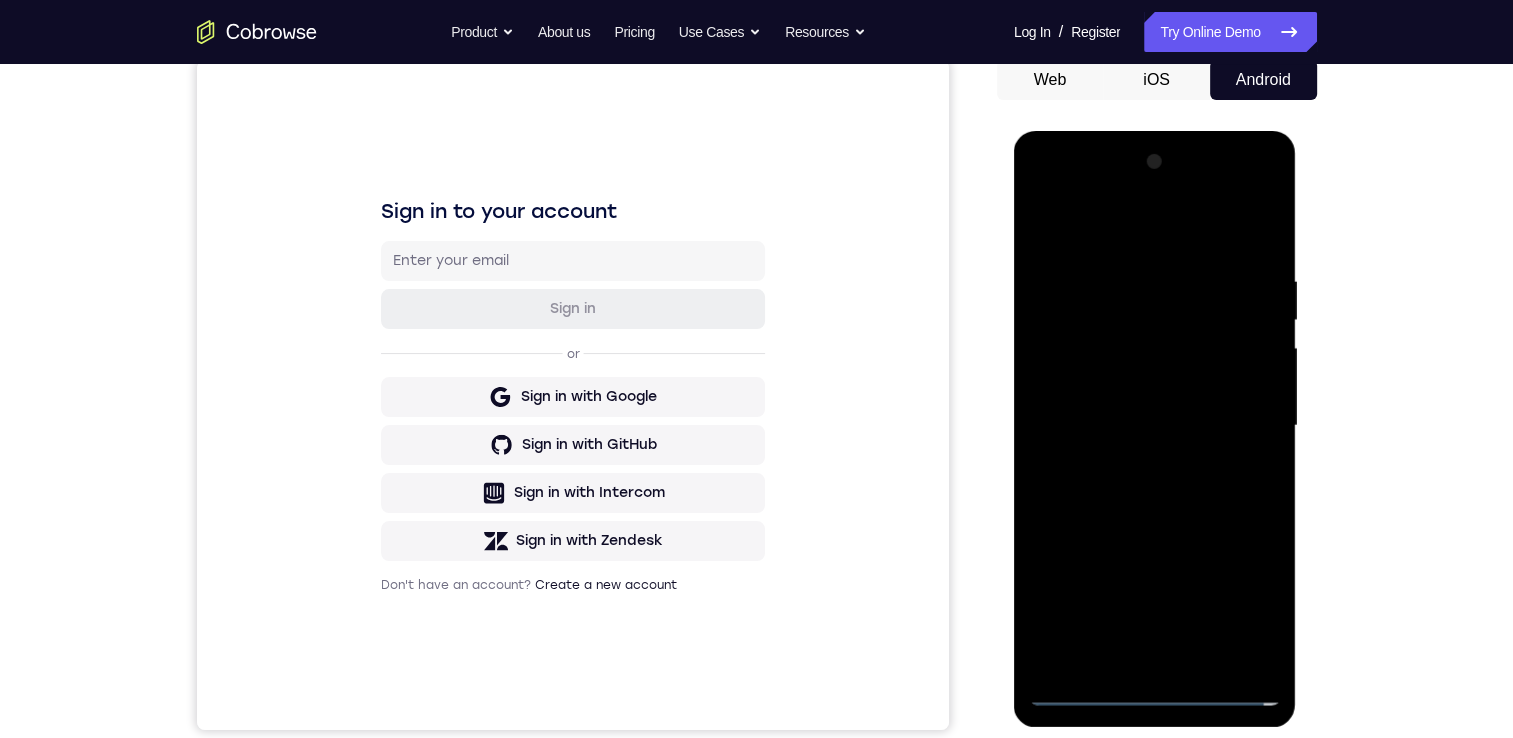 click at bounding box center [1155, 426] 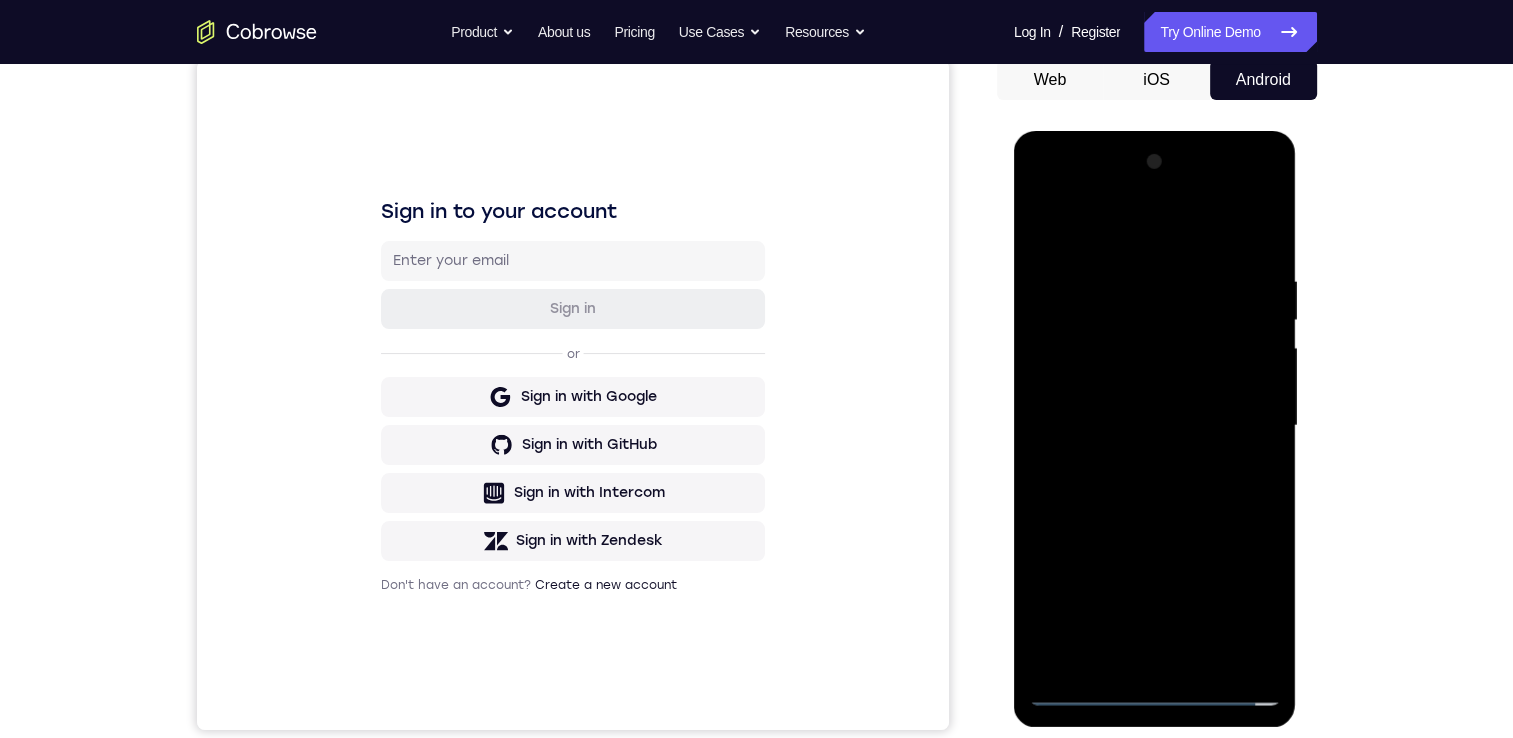 click at bounding box center [1155, 426] 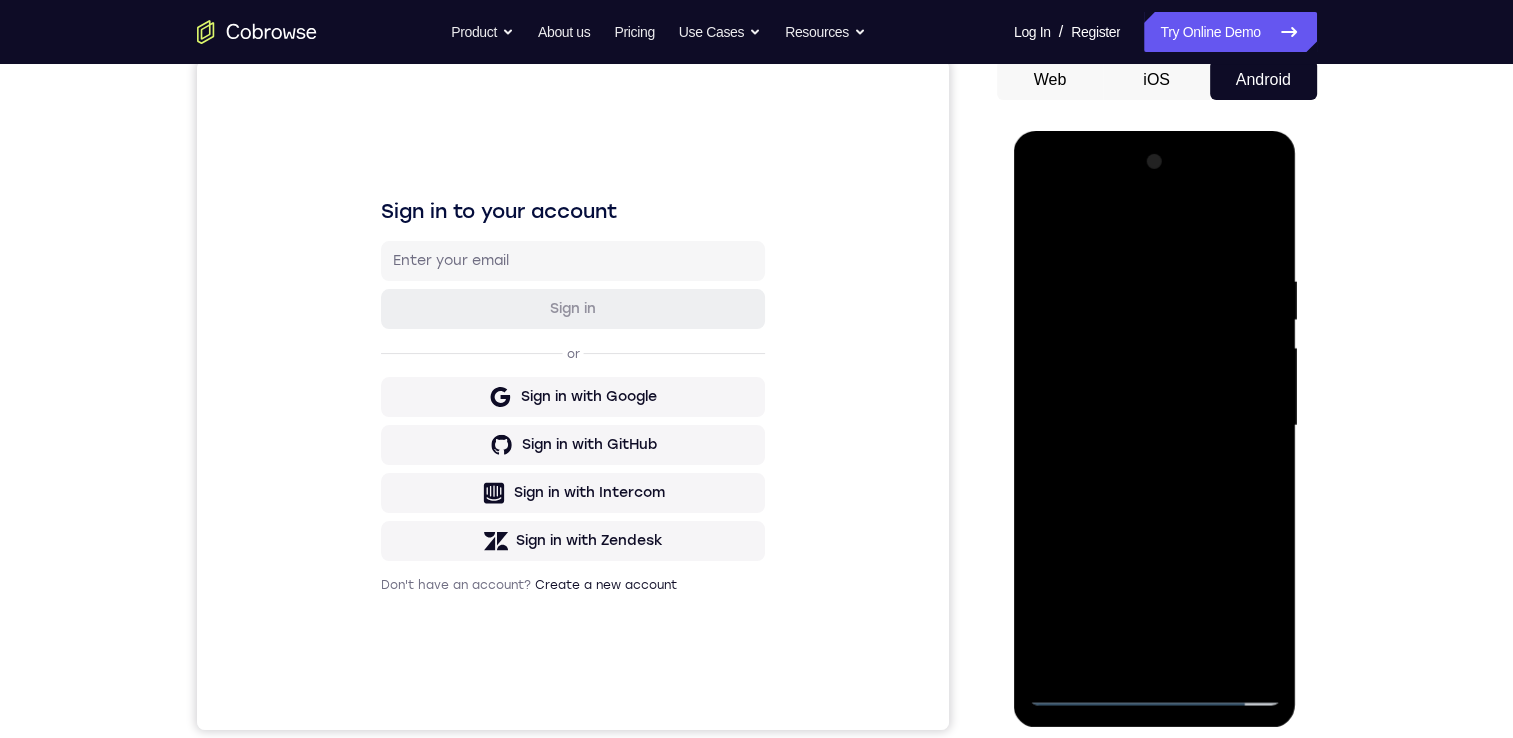 click at bounding box center [1155, 426] 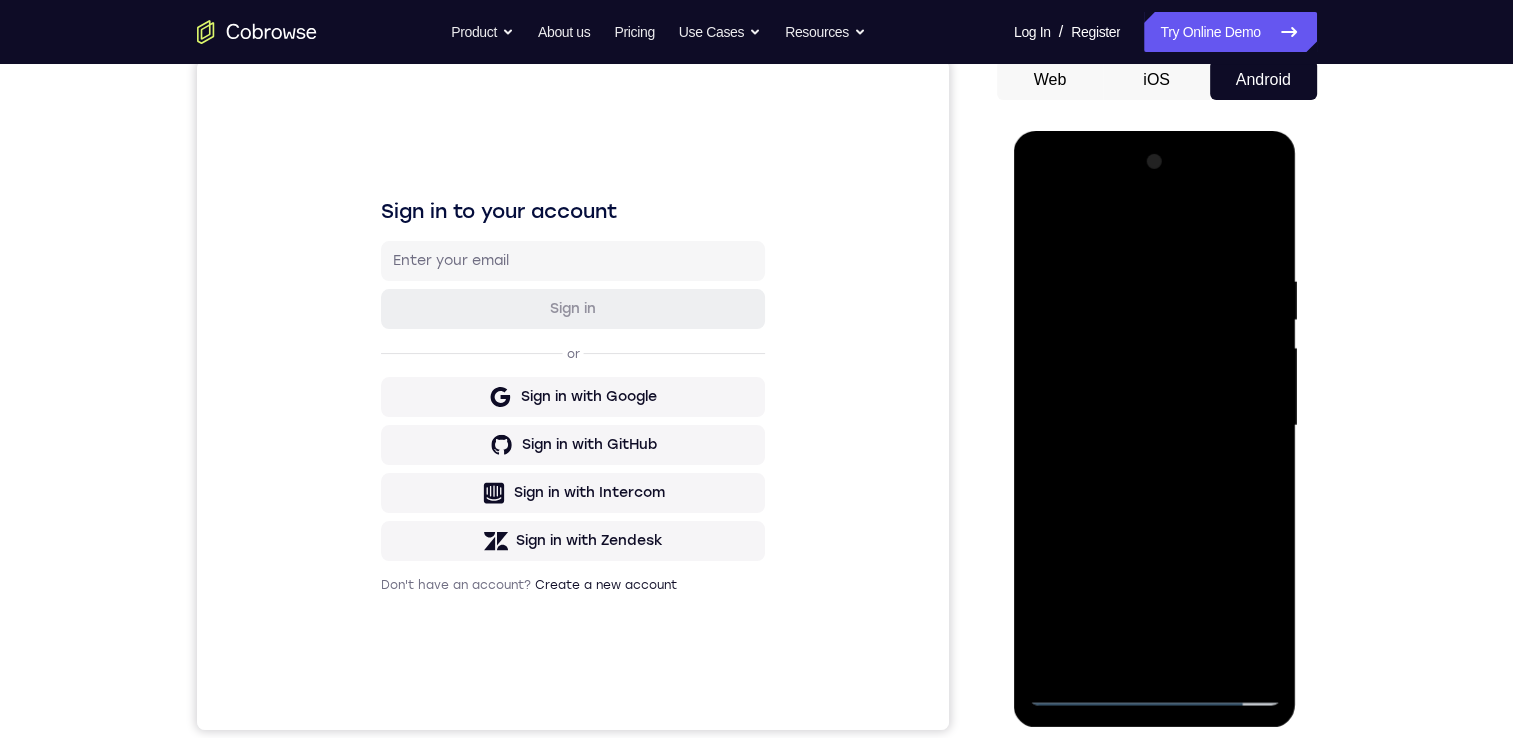 click at bounding box center [1155, 426] 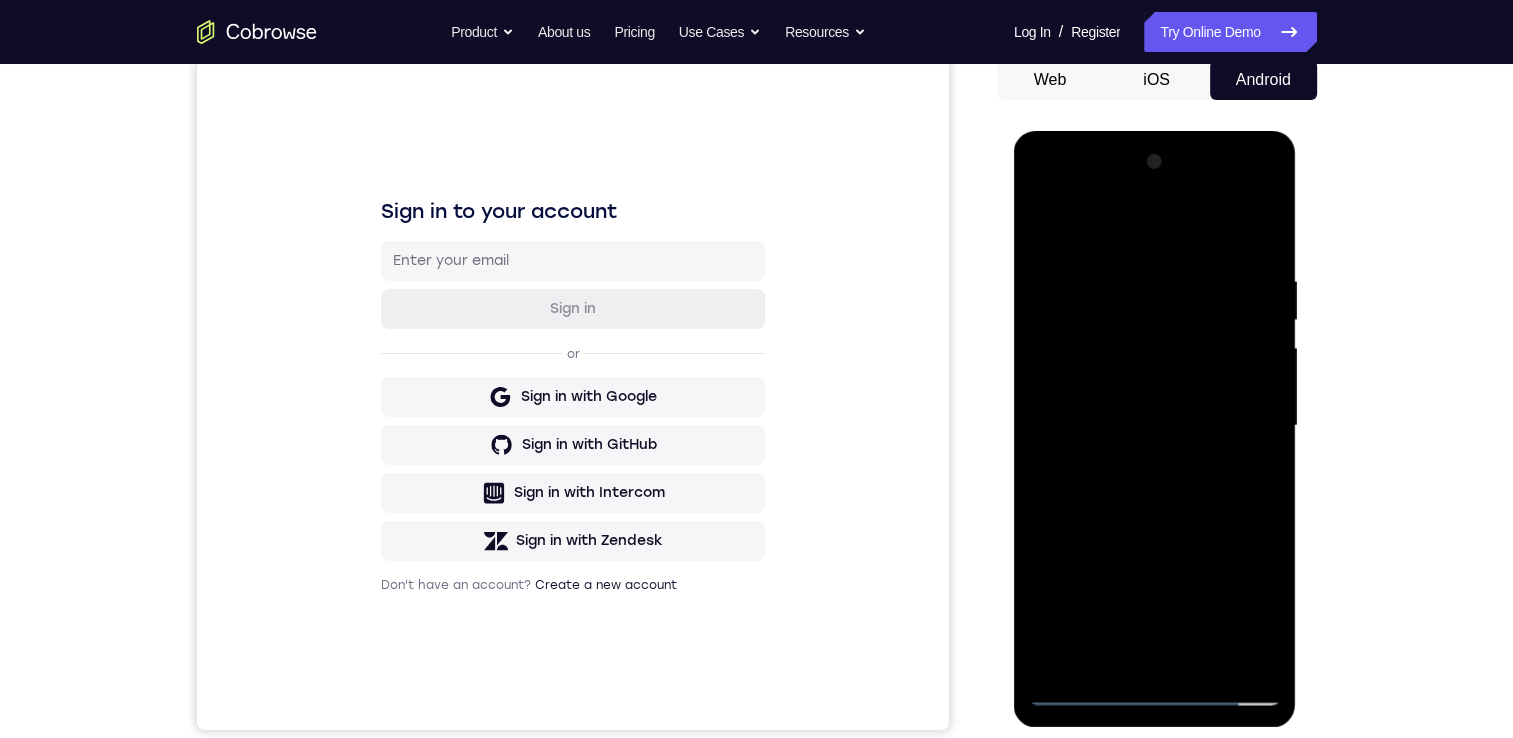 click at bounding box center (1155, 426) 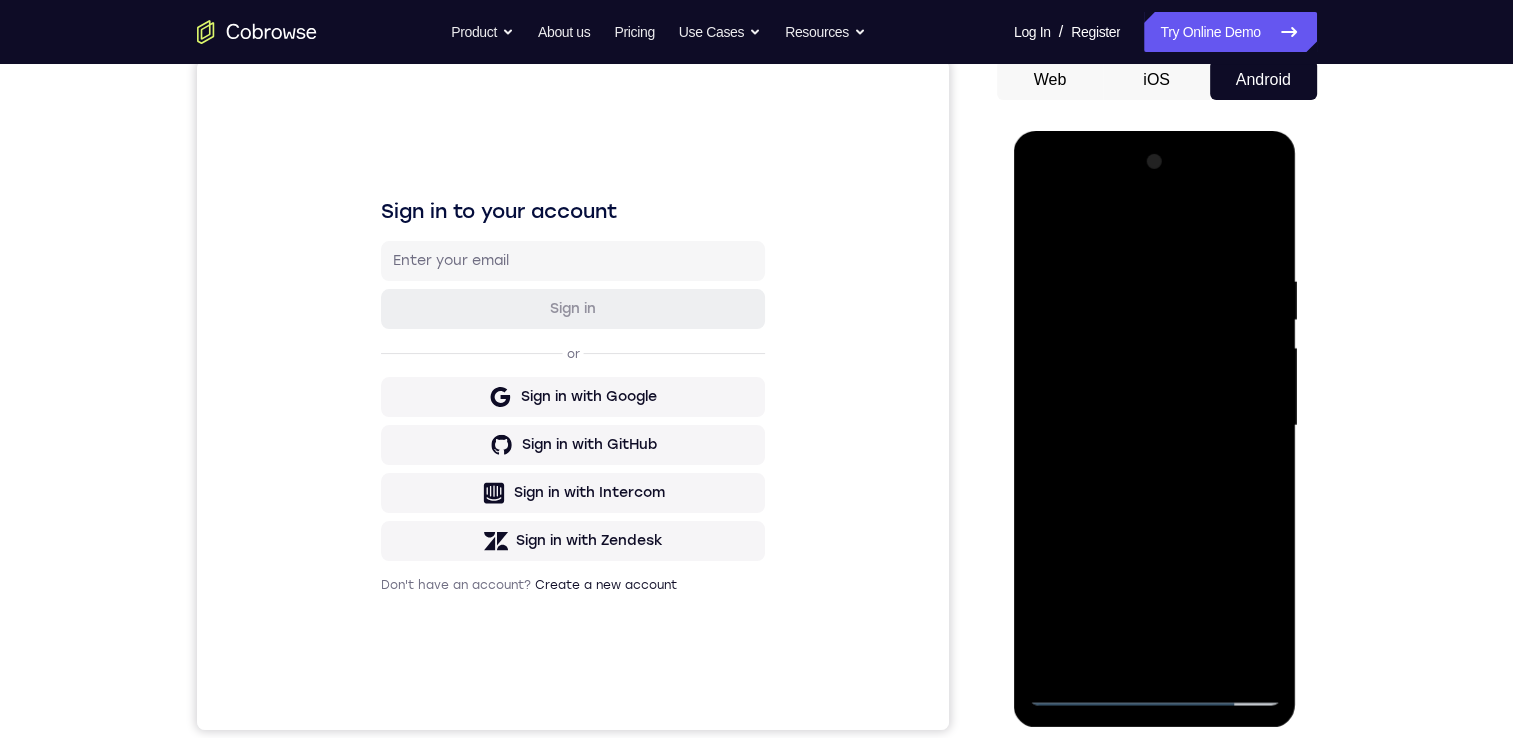 click at bounding box center (1155, 426) 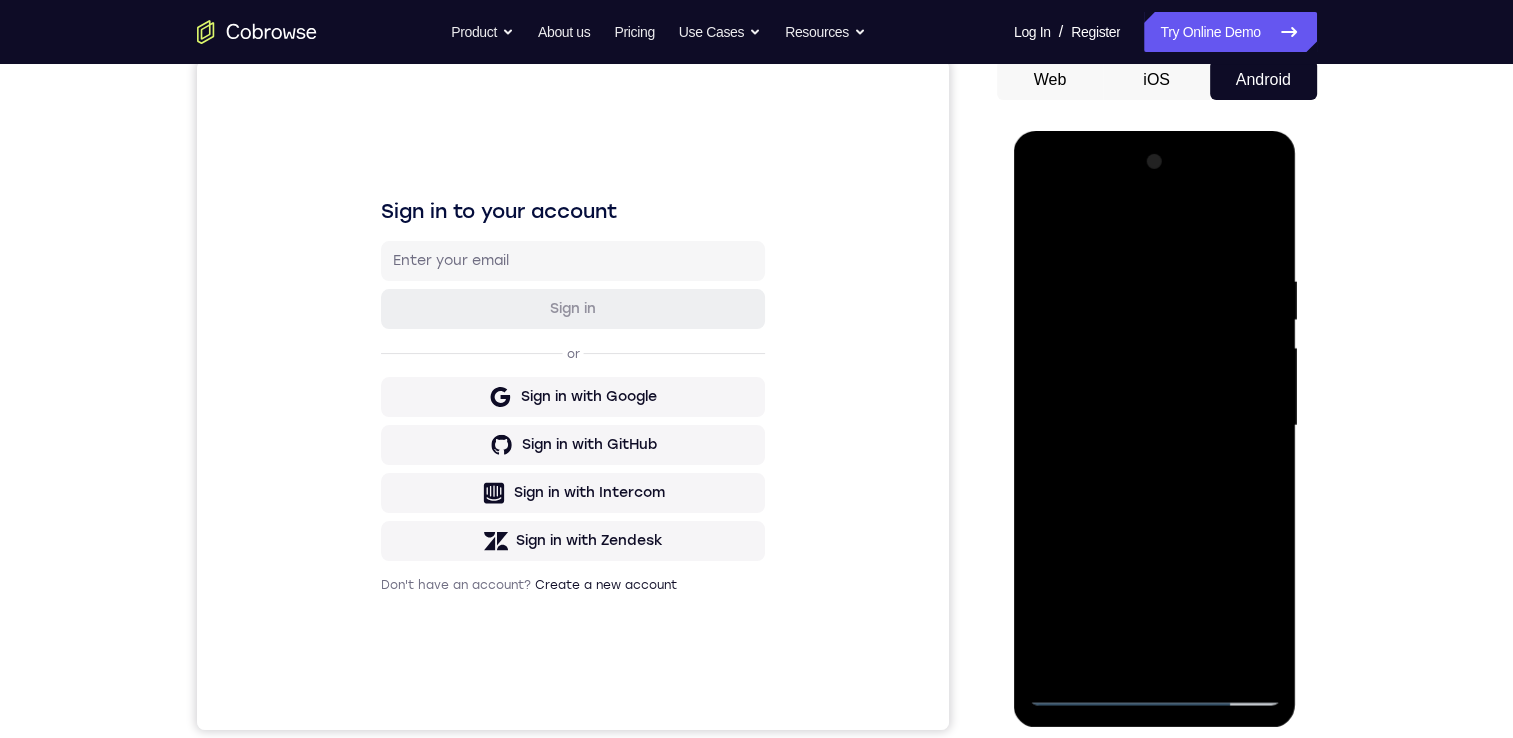 click at bounding box center (1155, 426) 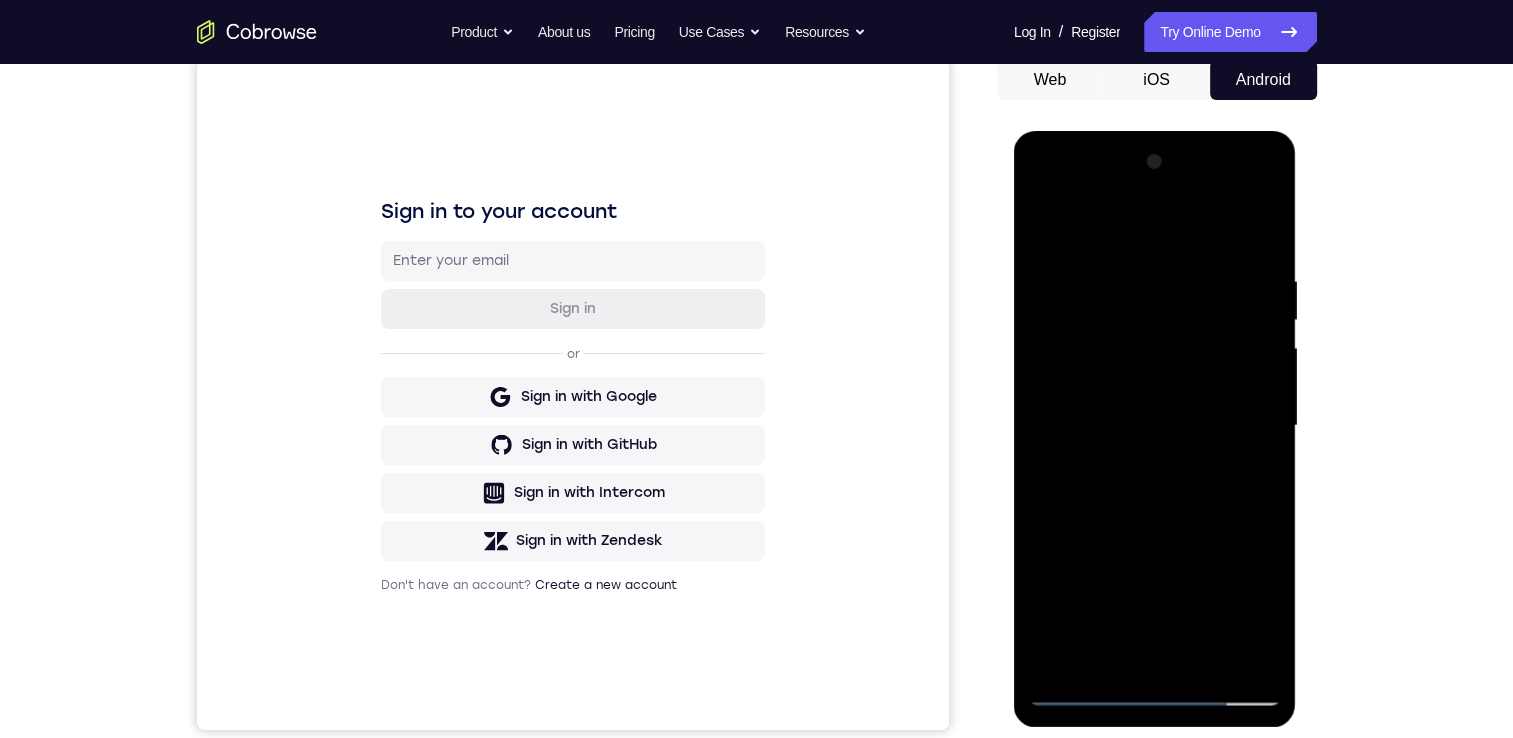click at bounding box center (1155, 426) 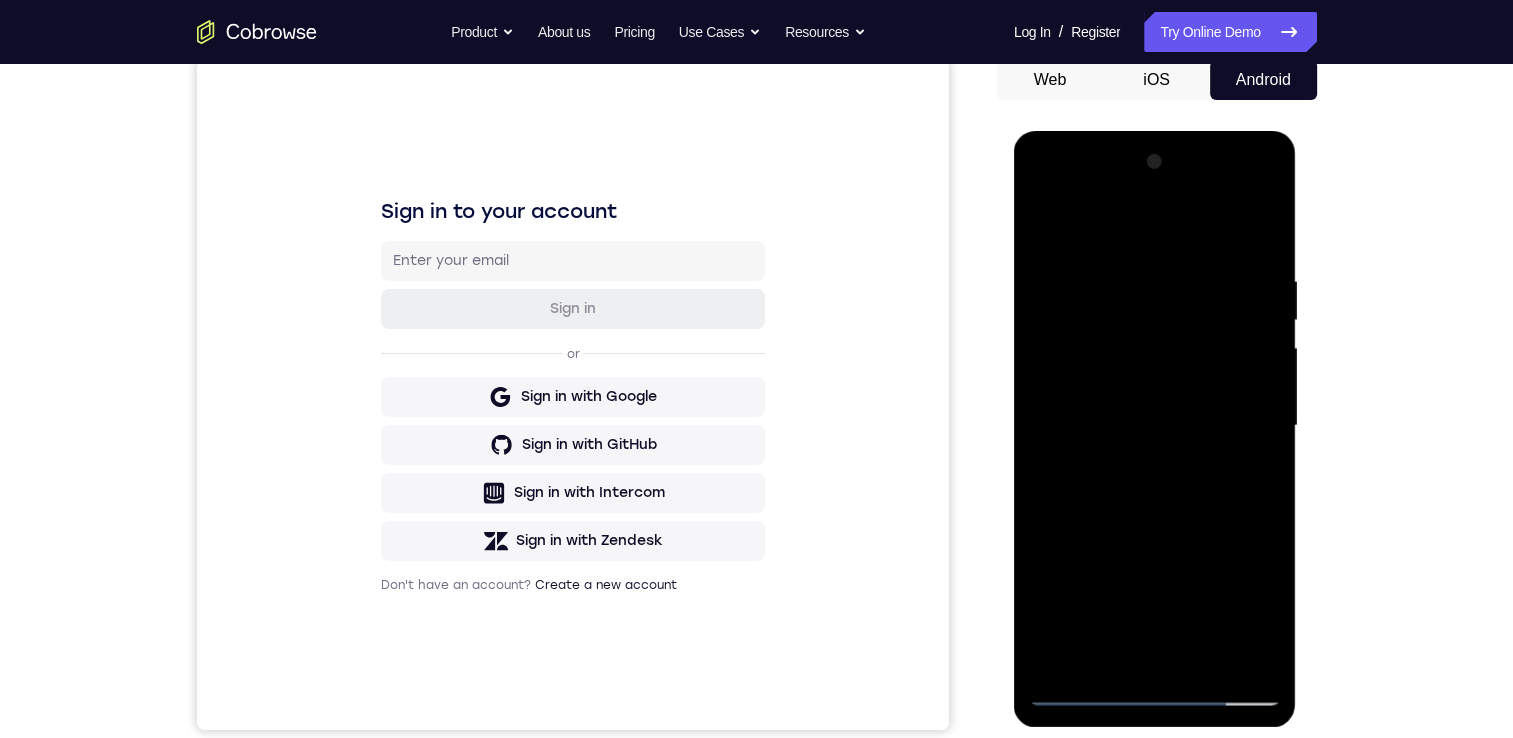 click at bounding box center (1155, 426) 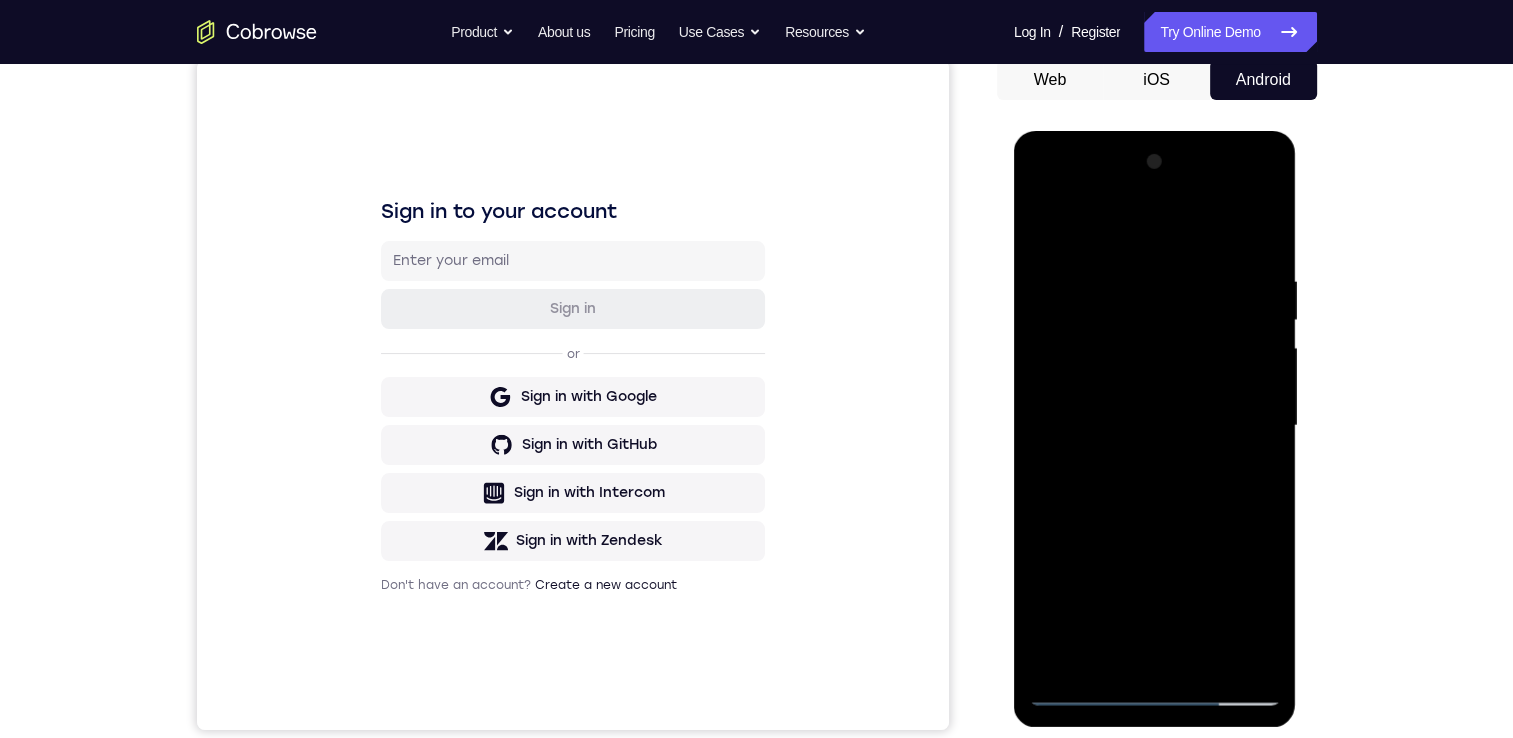 click at bounding box center [1155, 426] 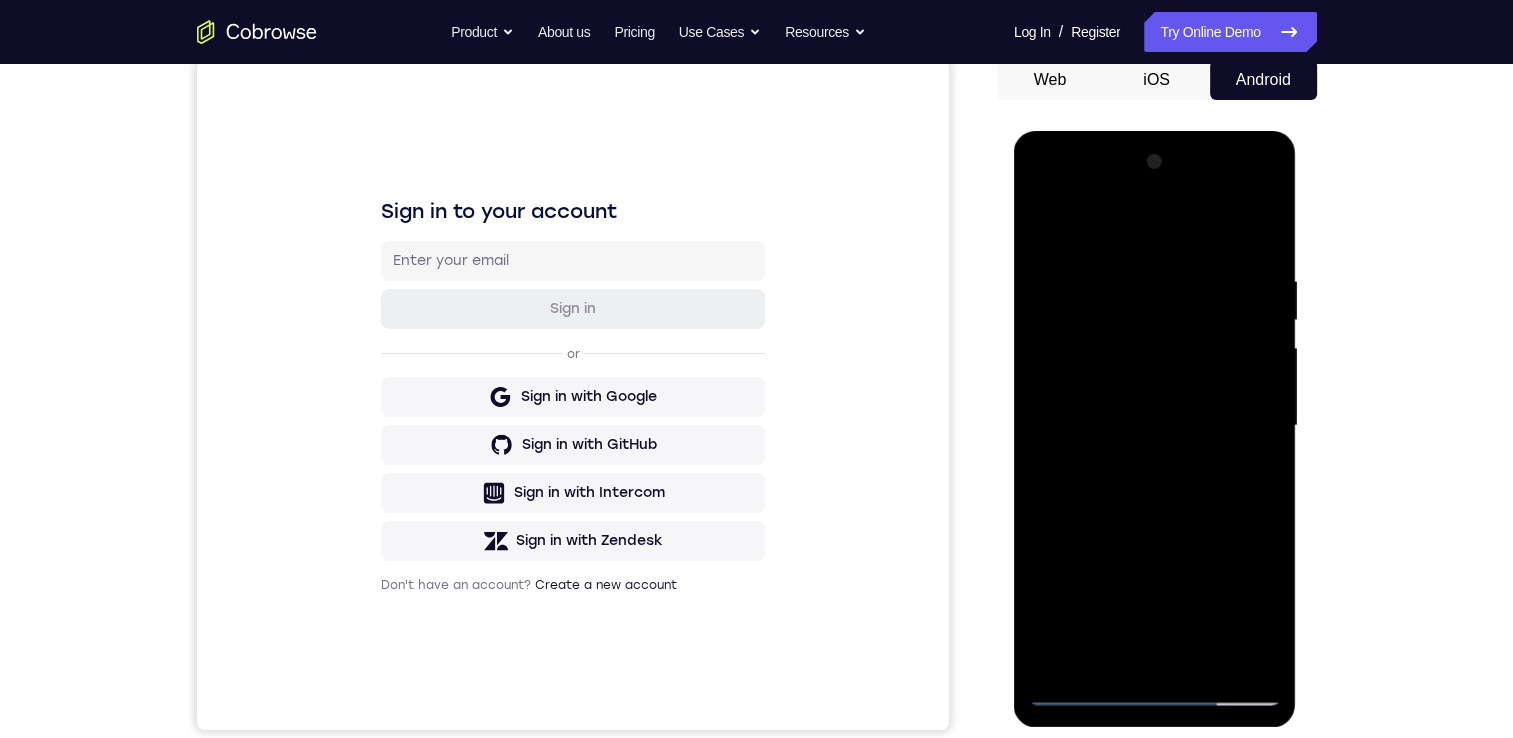 drag, startPoint x: 1184, startPoint y: 438, endPoint x: 1144, endPoint y: 408, distance: 50 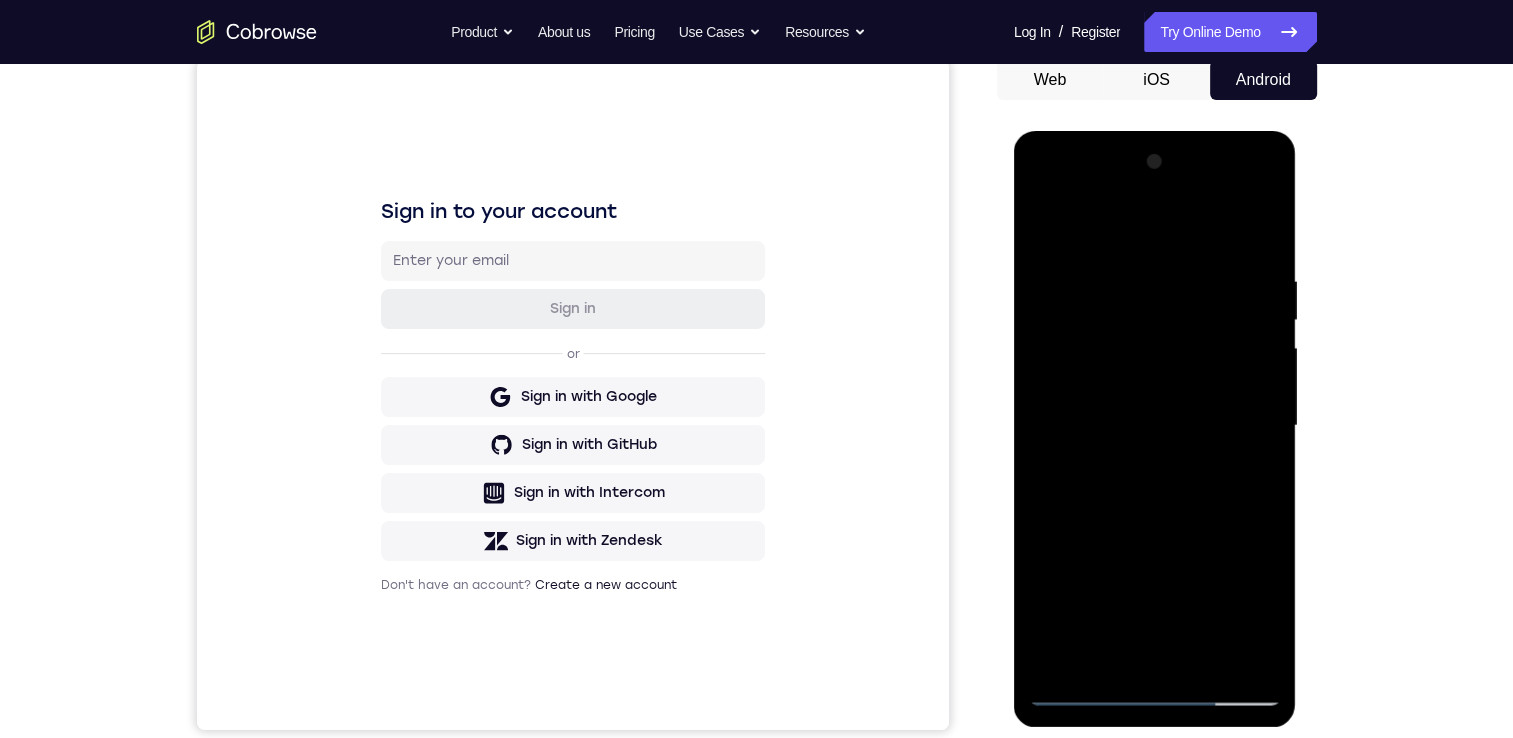 click at bounding box center [1155, 426] 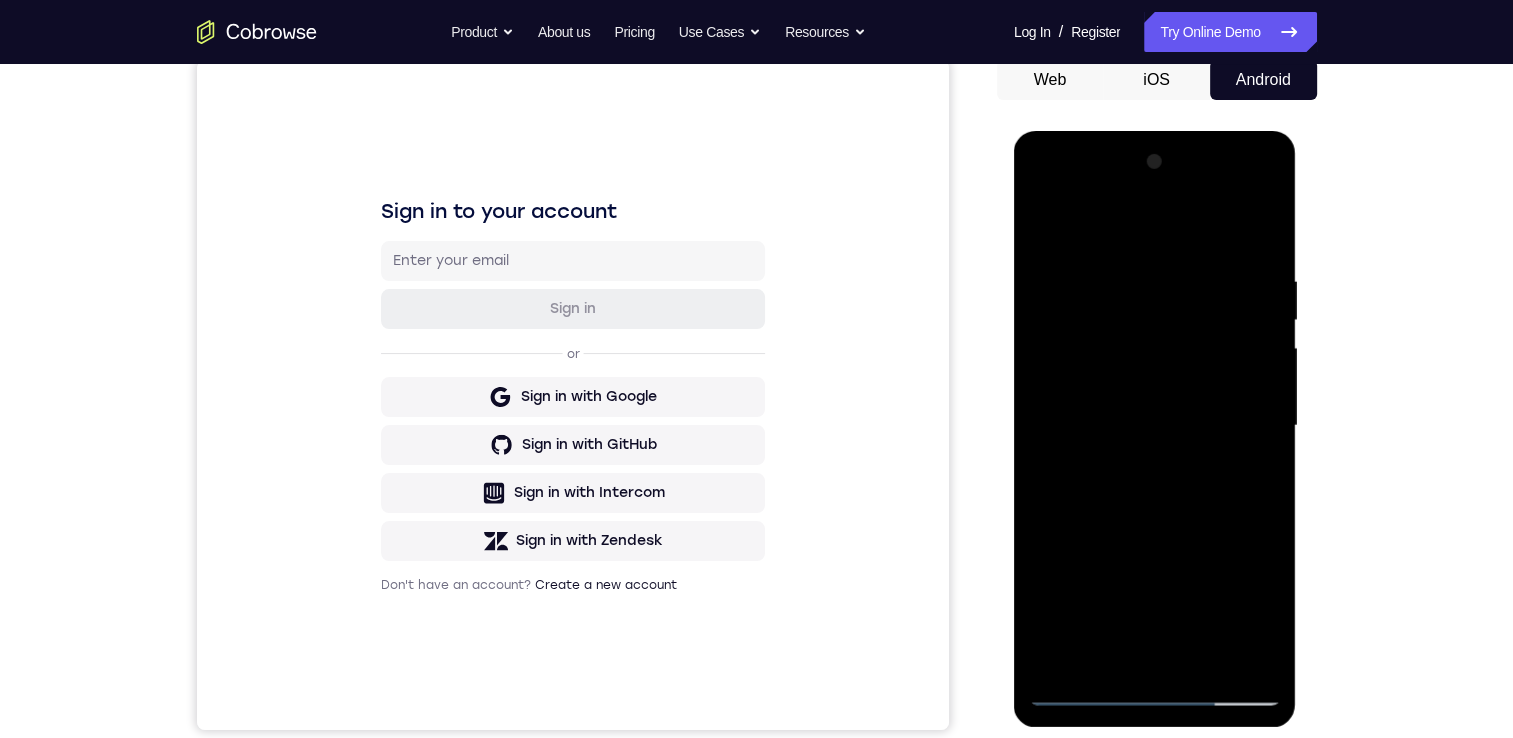 click at bounding box center (1155, 426) 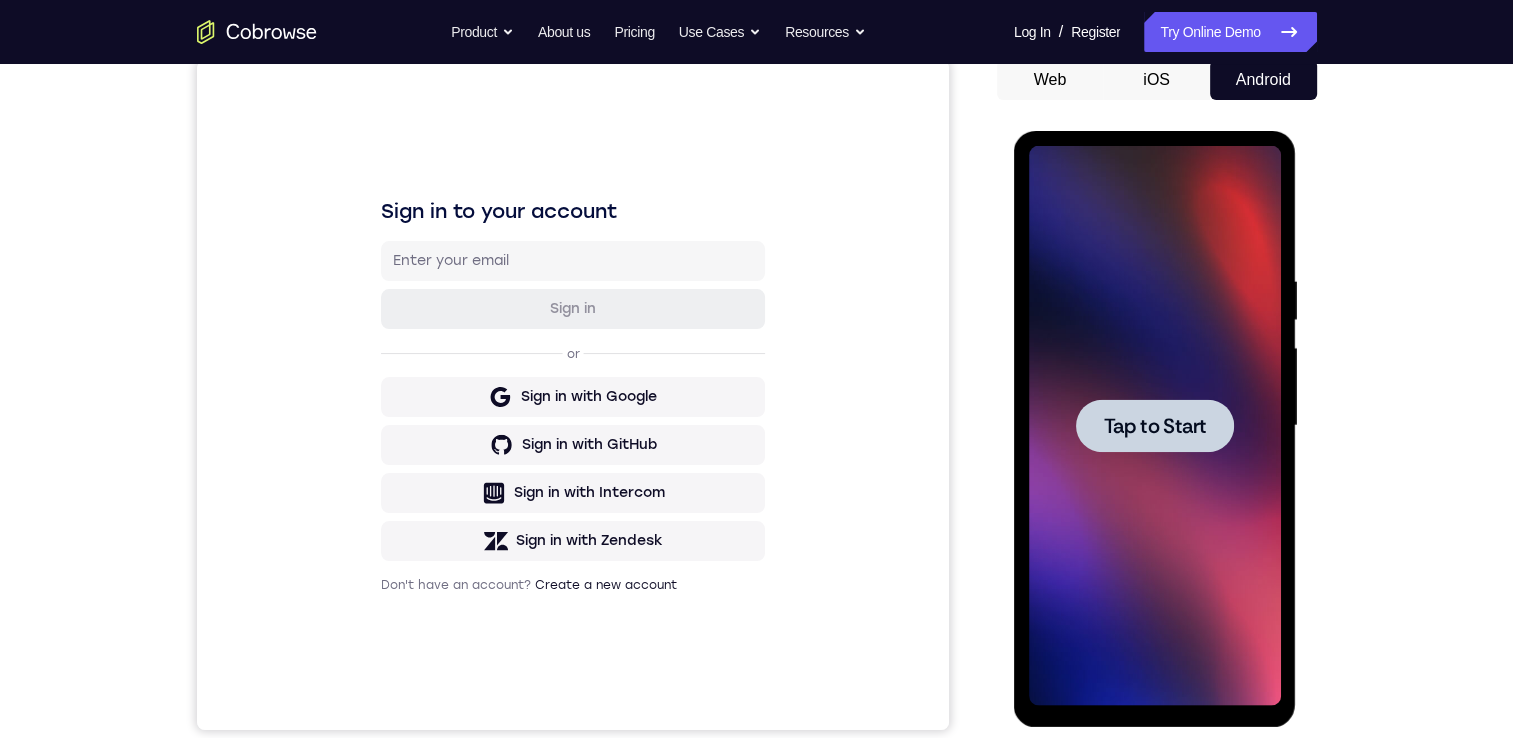 click on "Tap to Start" at bounding box center (1155, 426) 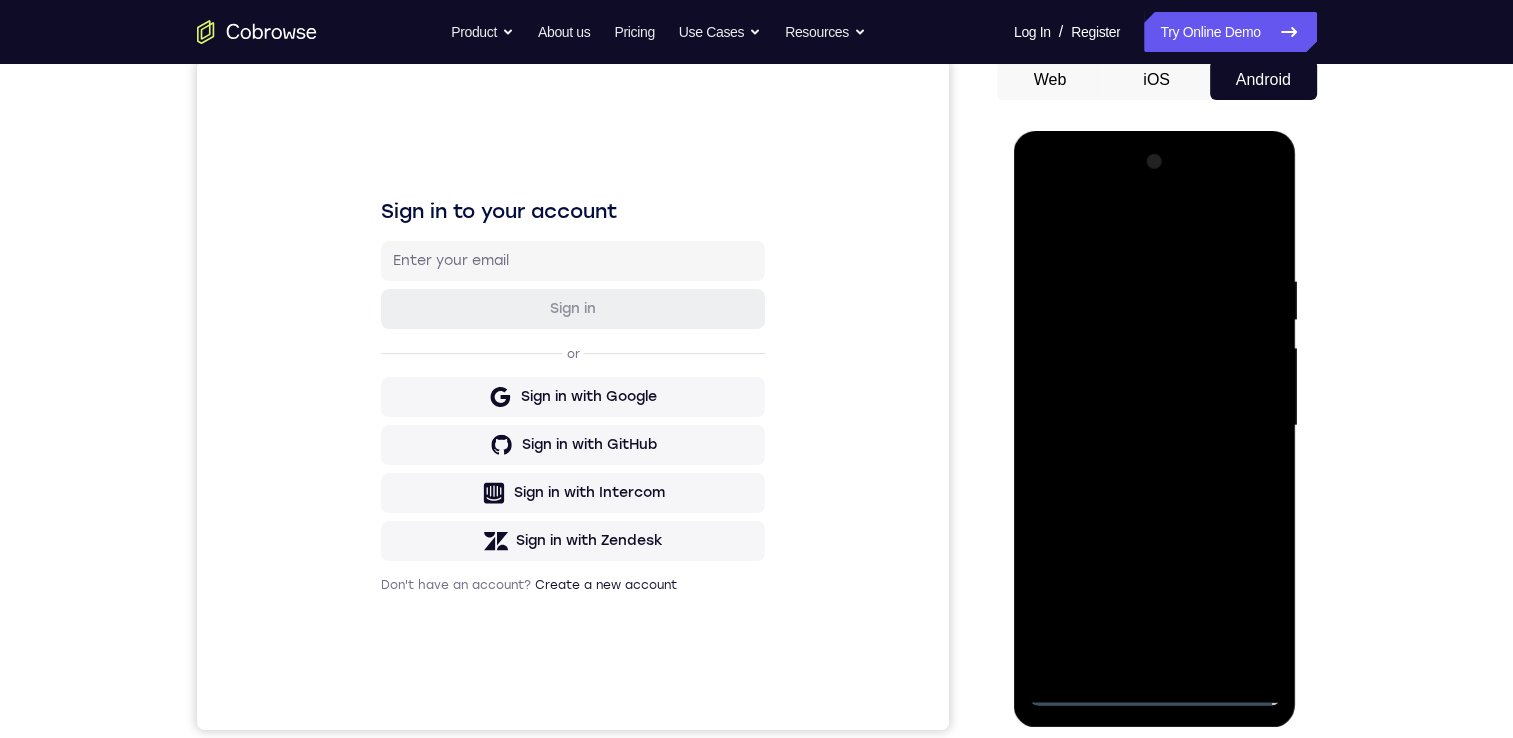 click at bounding box center (1155, 426) 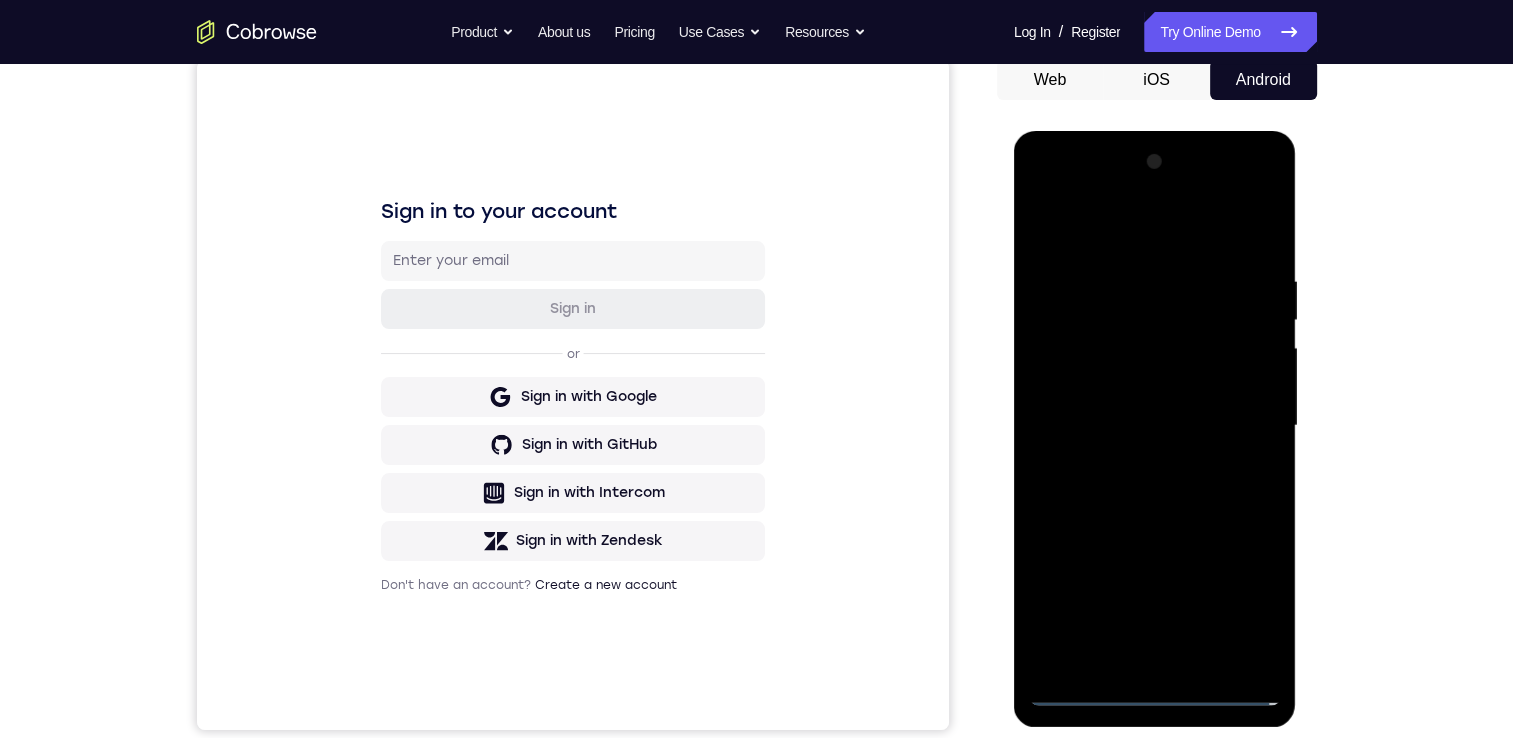 click at bounding box center [1155, 426] 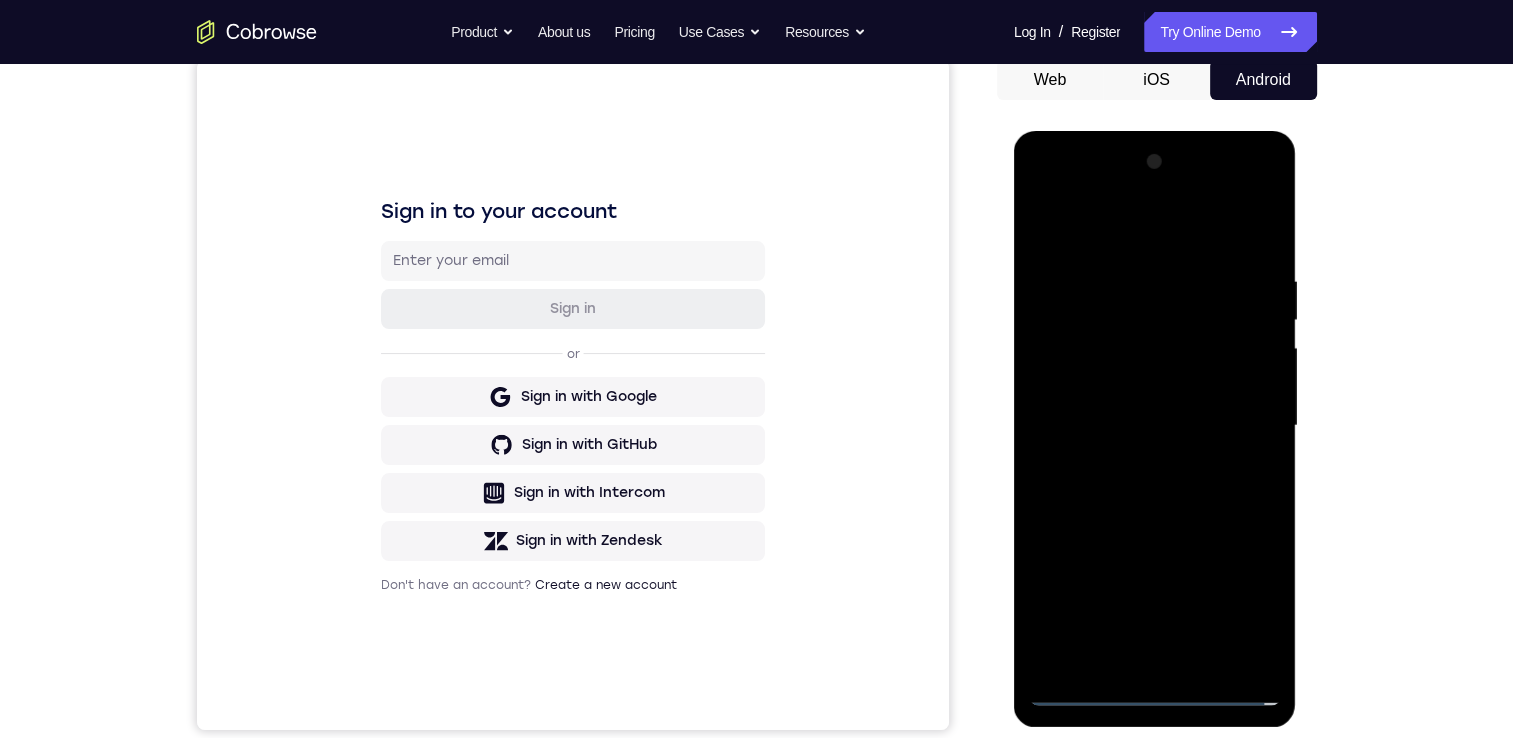click at bounding box center (1155, 426) 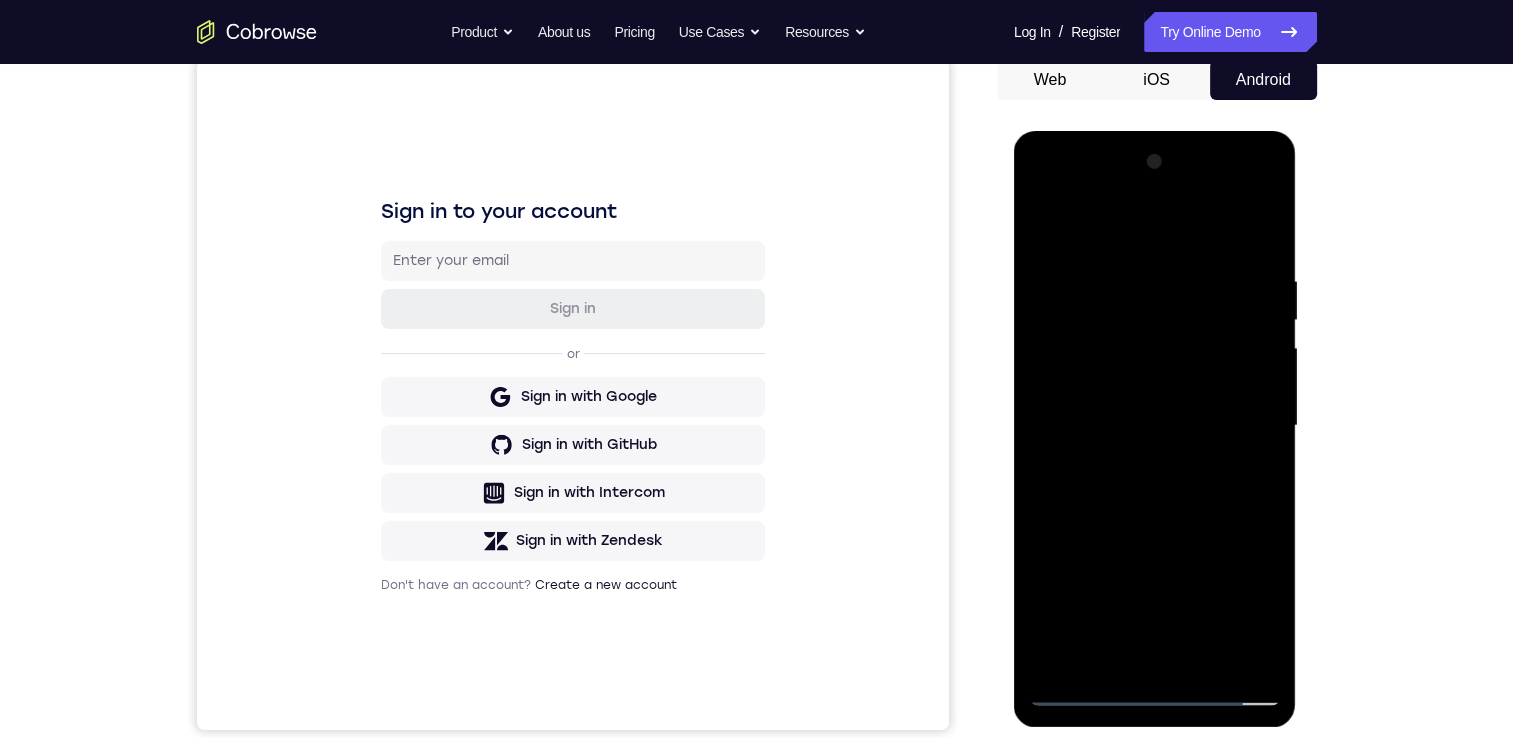 click at bounding box center [1155, 426] 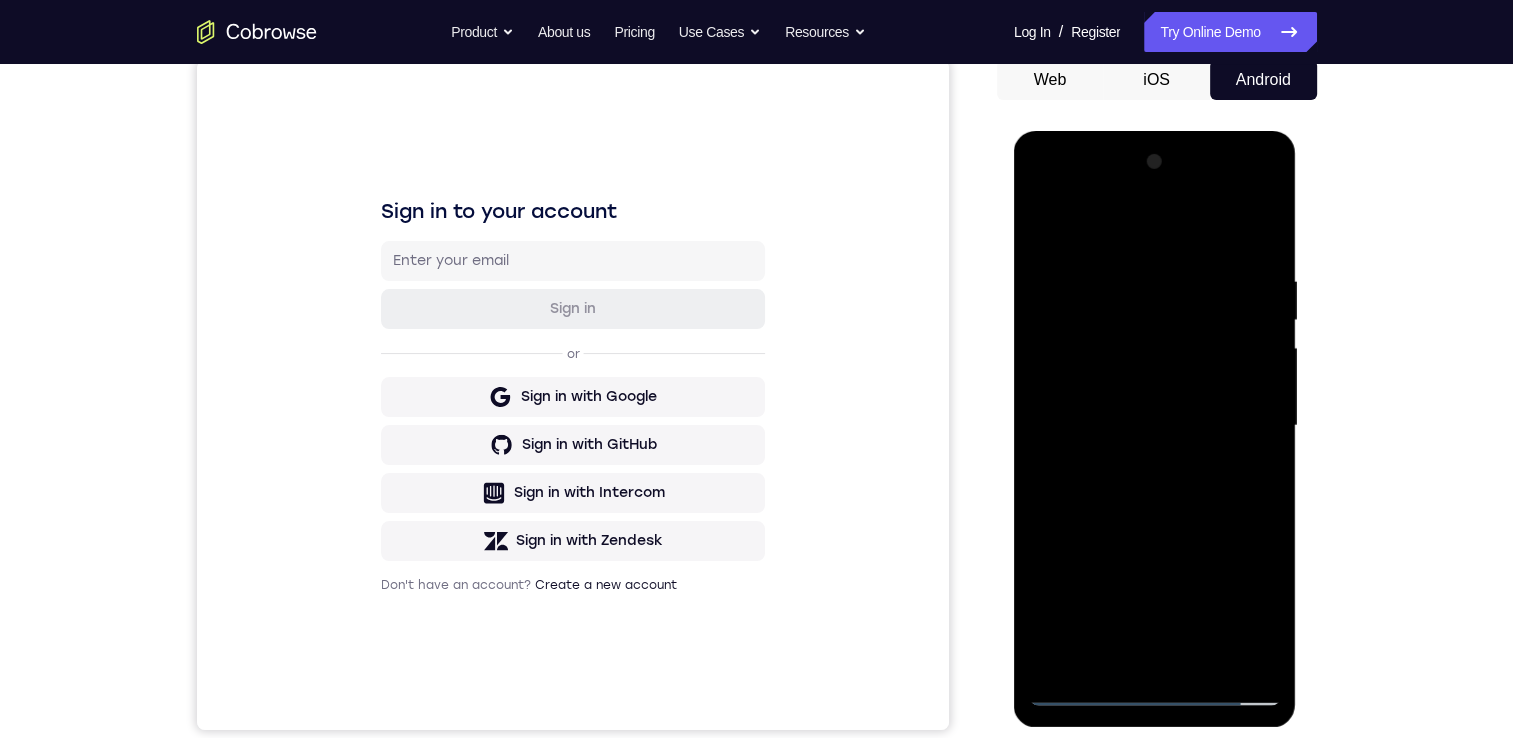click at bounding box center (1155, 426) 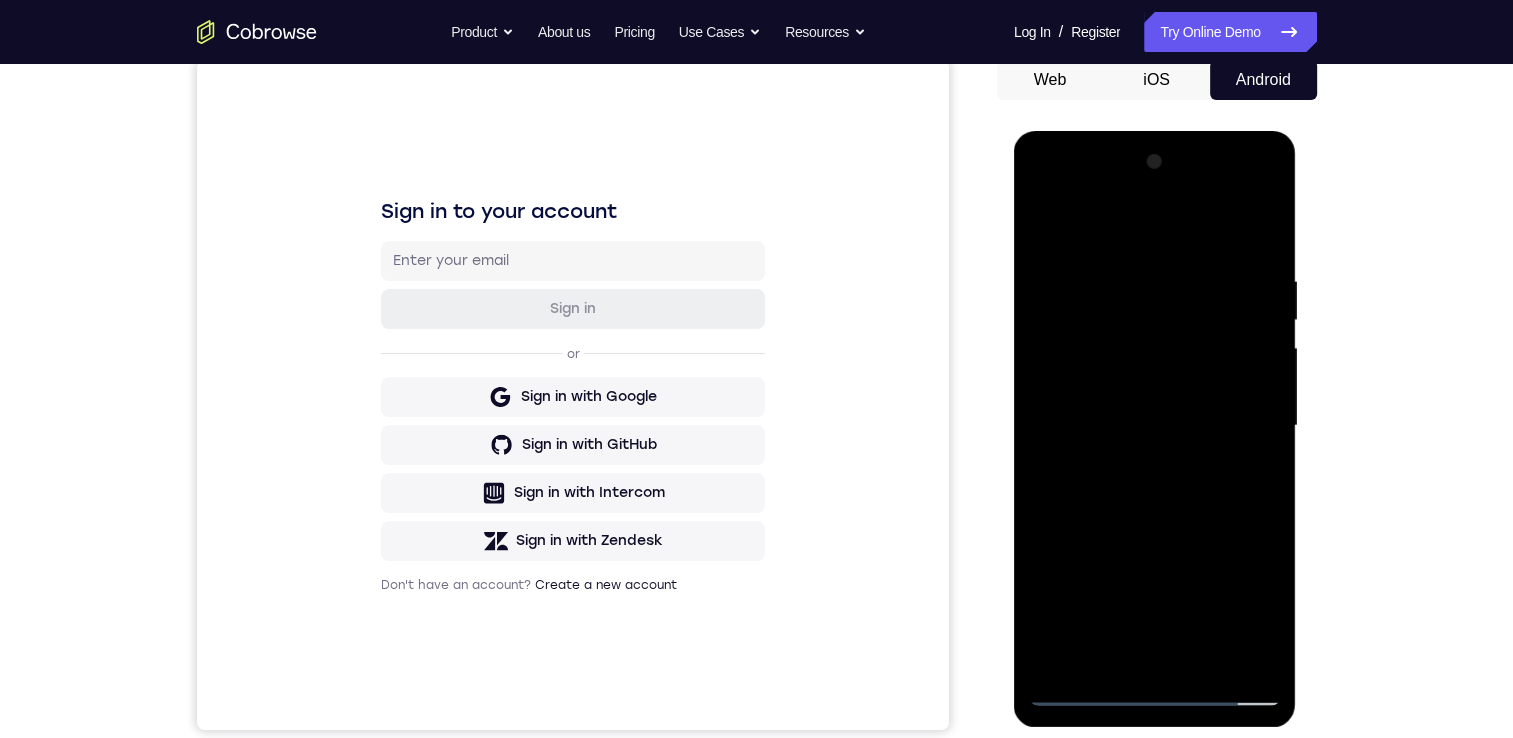 click at bounding box center (1155, 426) 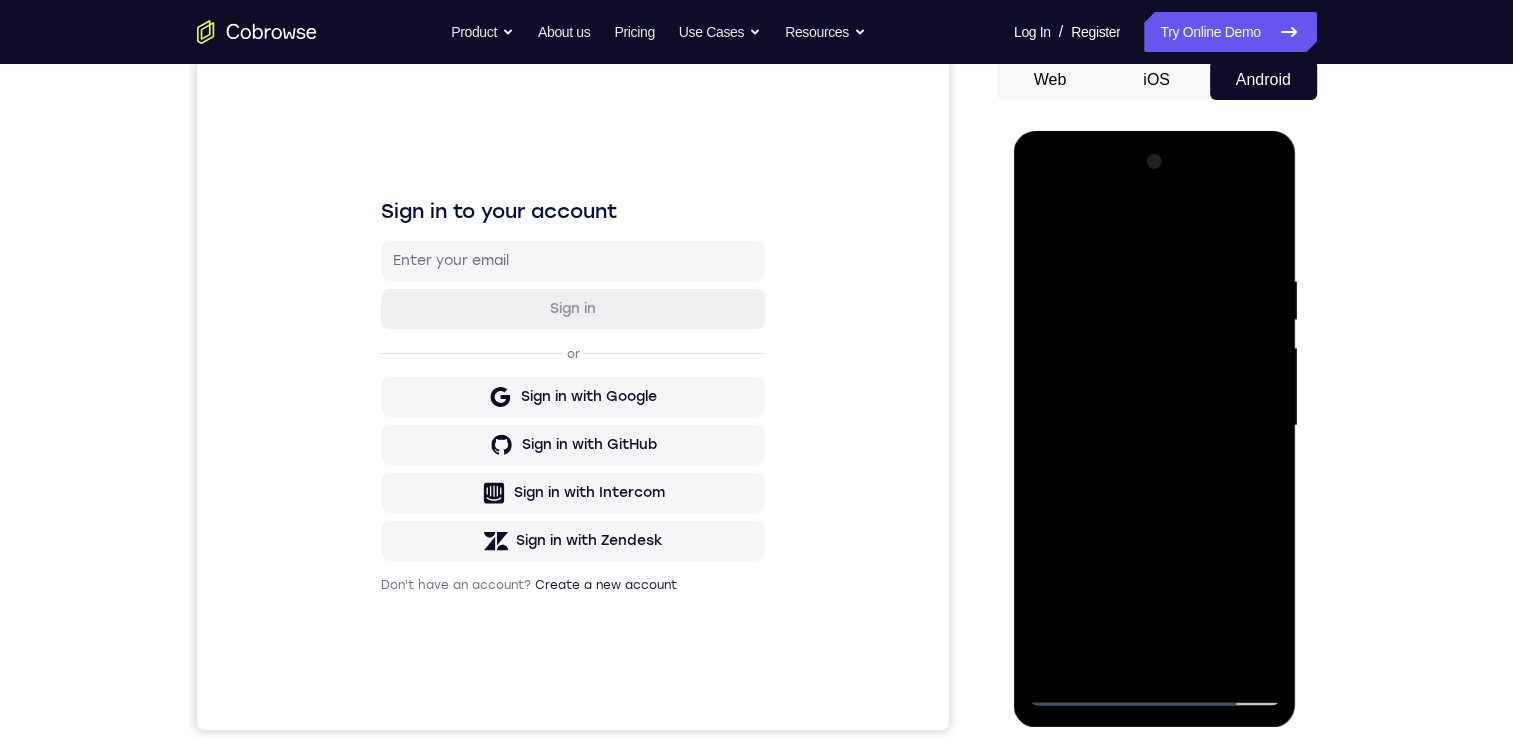 click at bounding box center [1155, 426] 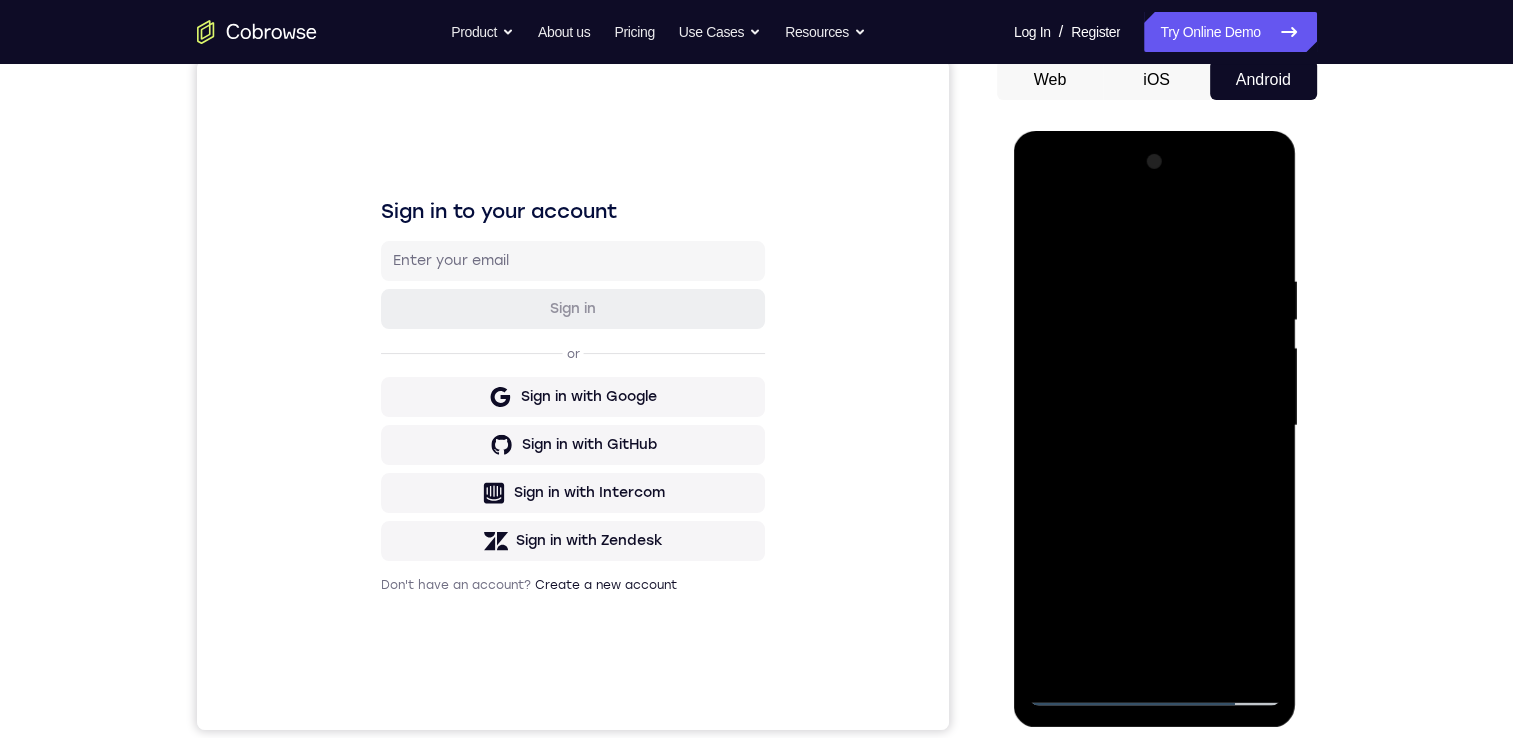 click at bounding box center [1155, 426] 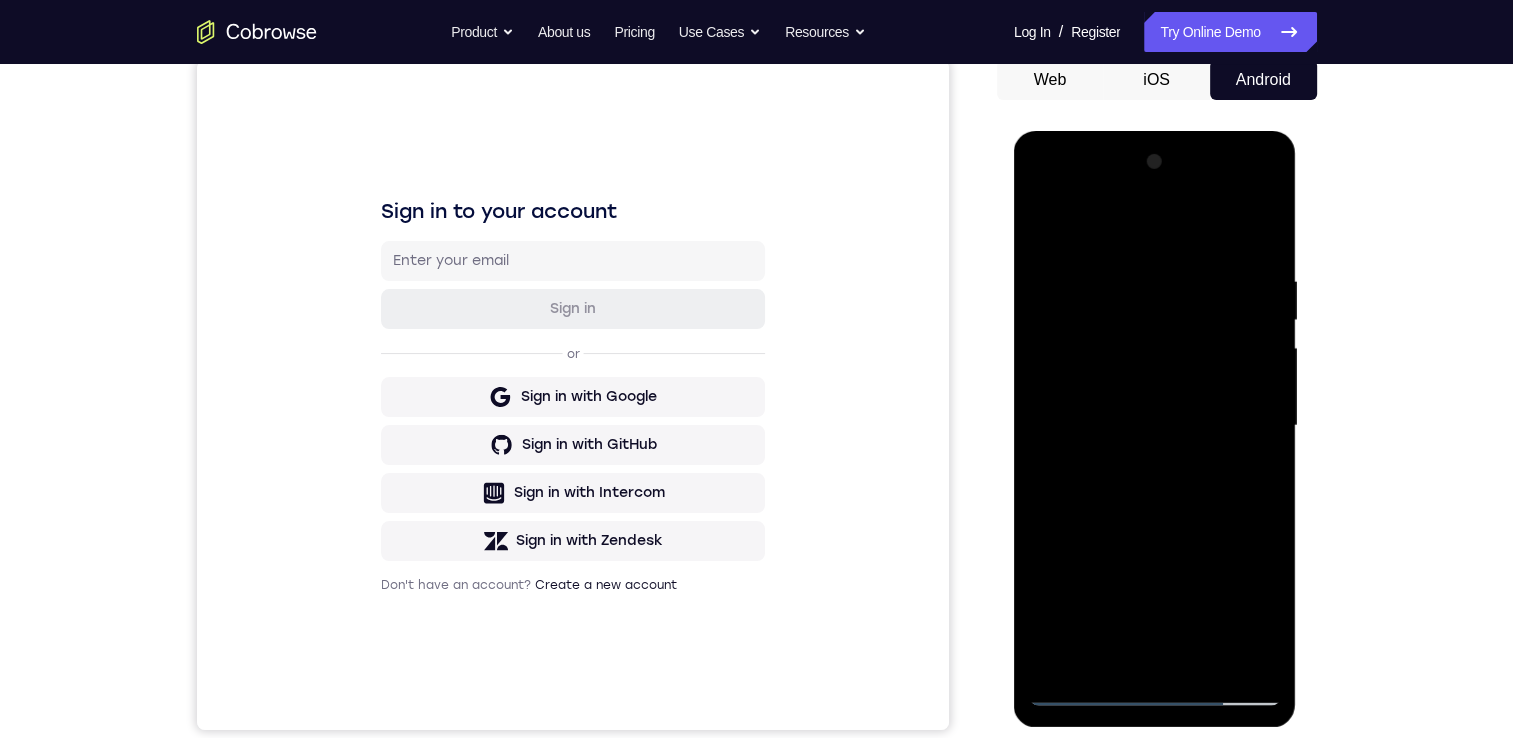 click at bounding box center [1155, 426] 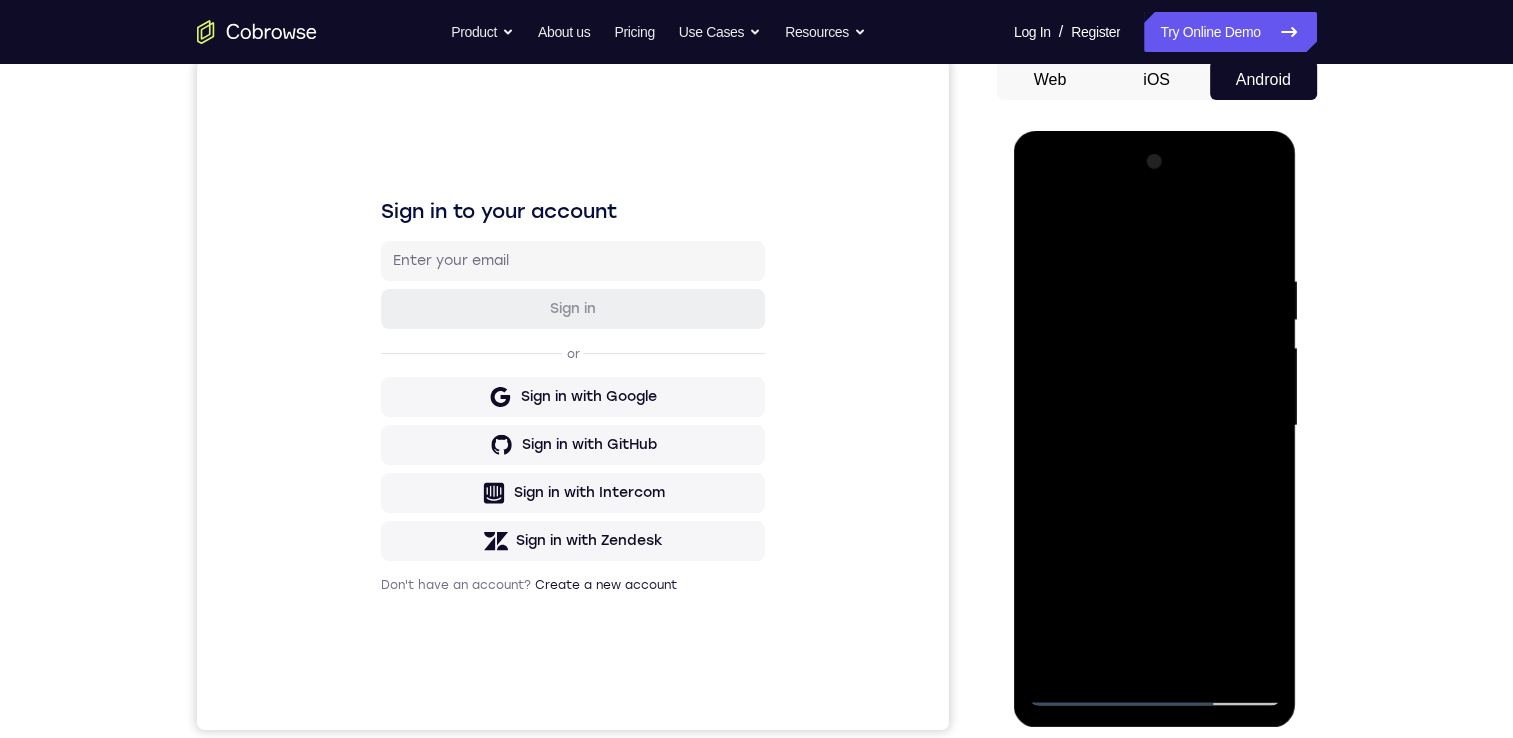 drag, startPoint x: 1164, startPoint y: 543, endPoint x: 1123, endPoint y: 320, distance: 226.73773 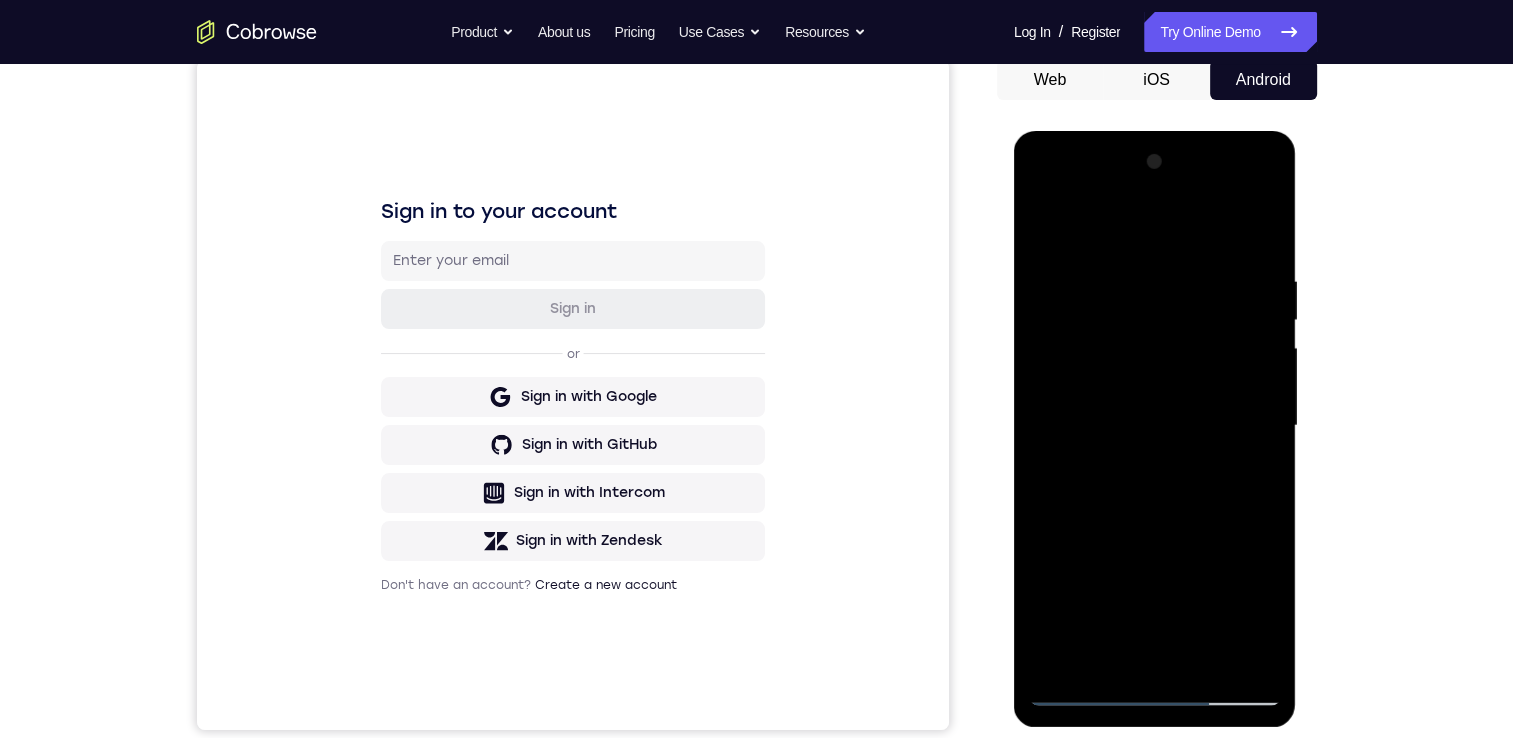 drag, startPoint x: 1171, startPoint y: 534, endPoint x: 1132, endPoint y: 284, distance: 253.02371 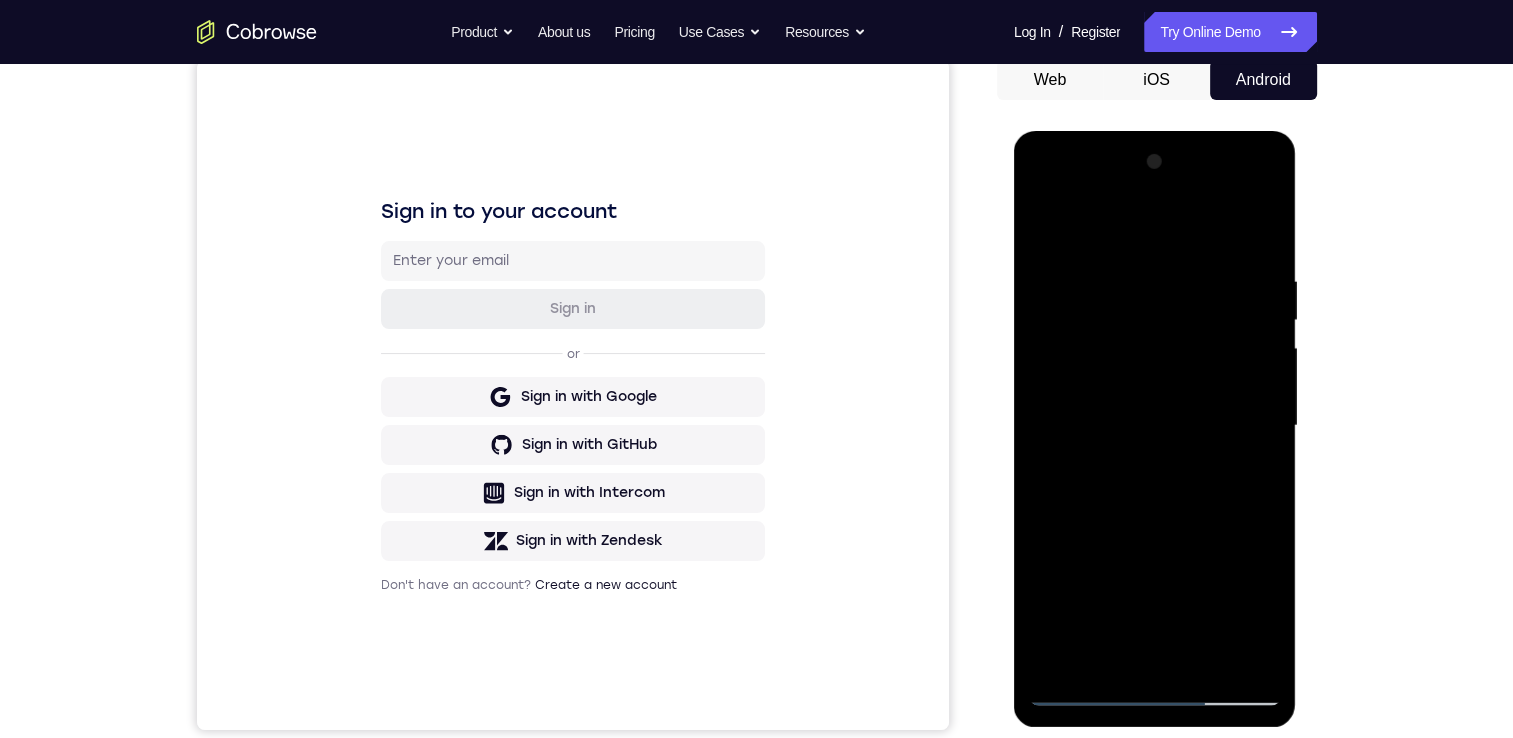 drag, startPoint x: 1196, startPoint y: 602, endPoint x: 1184, endPoint y: 334, distance: 268.26852 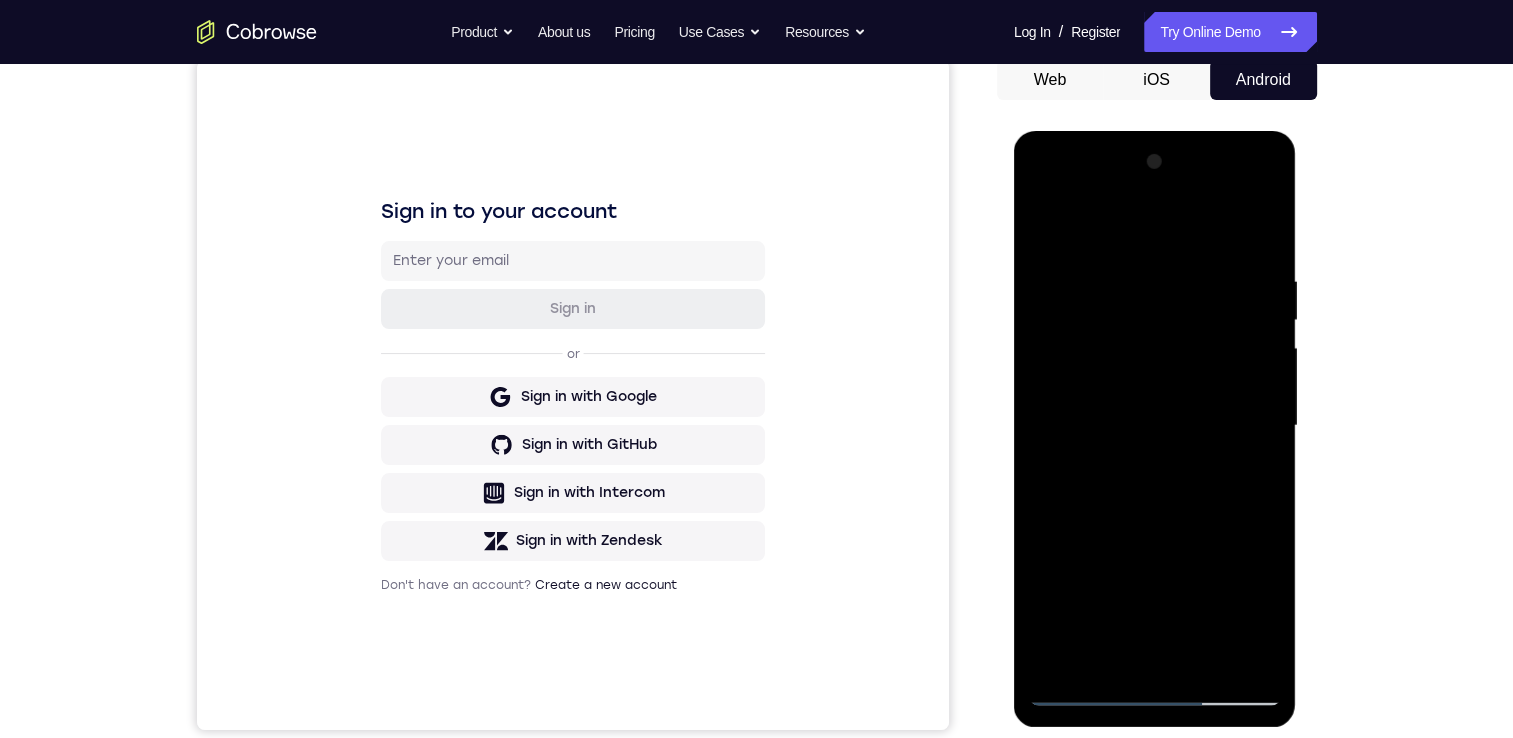 drag, startPoint x: 1208, startPoint y: 570, endPoint x: 1184, endPoint y: 403, distance: 168.71574 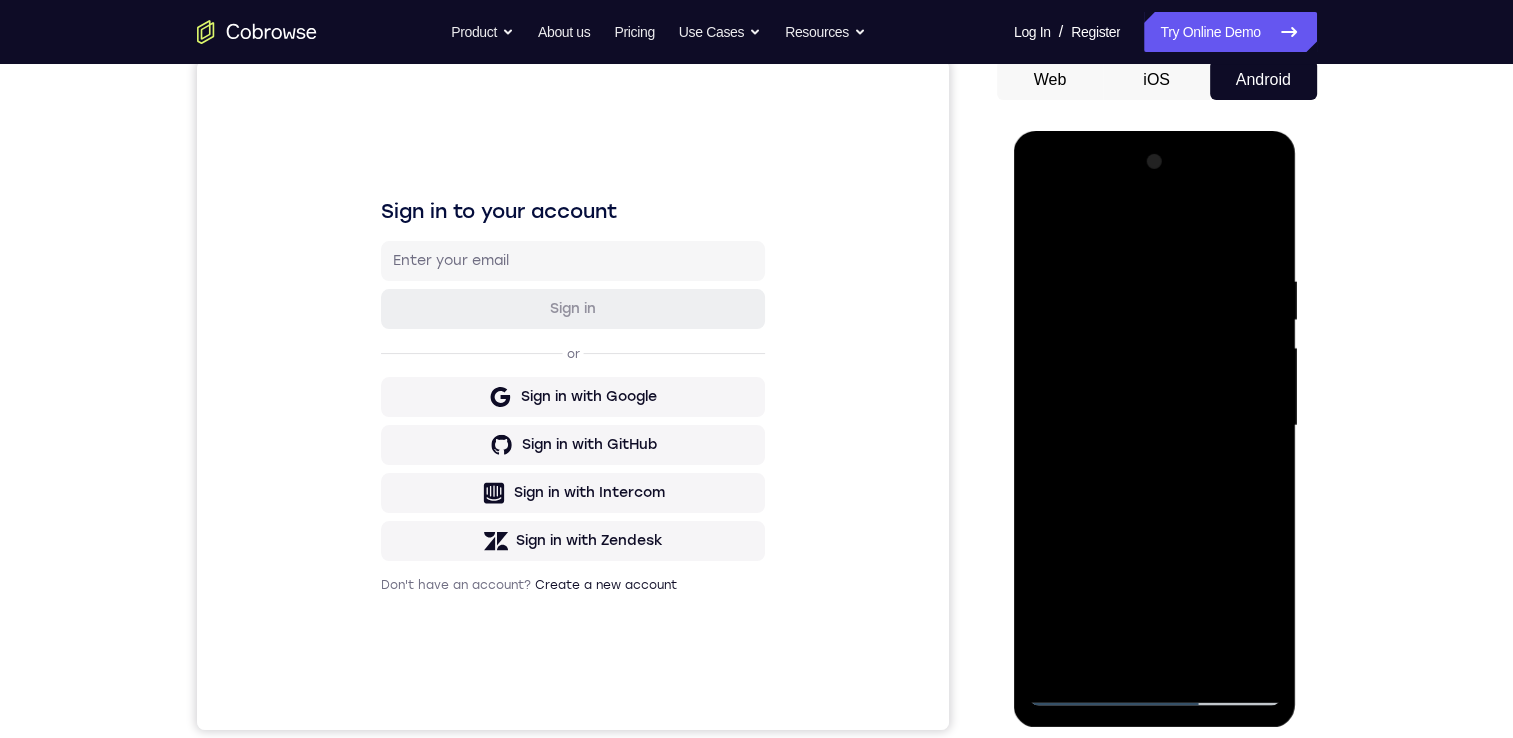 click at bounding box center [1155, 426] 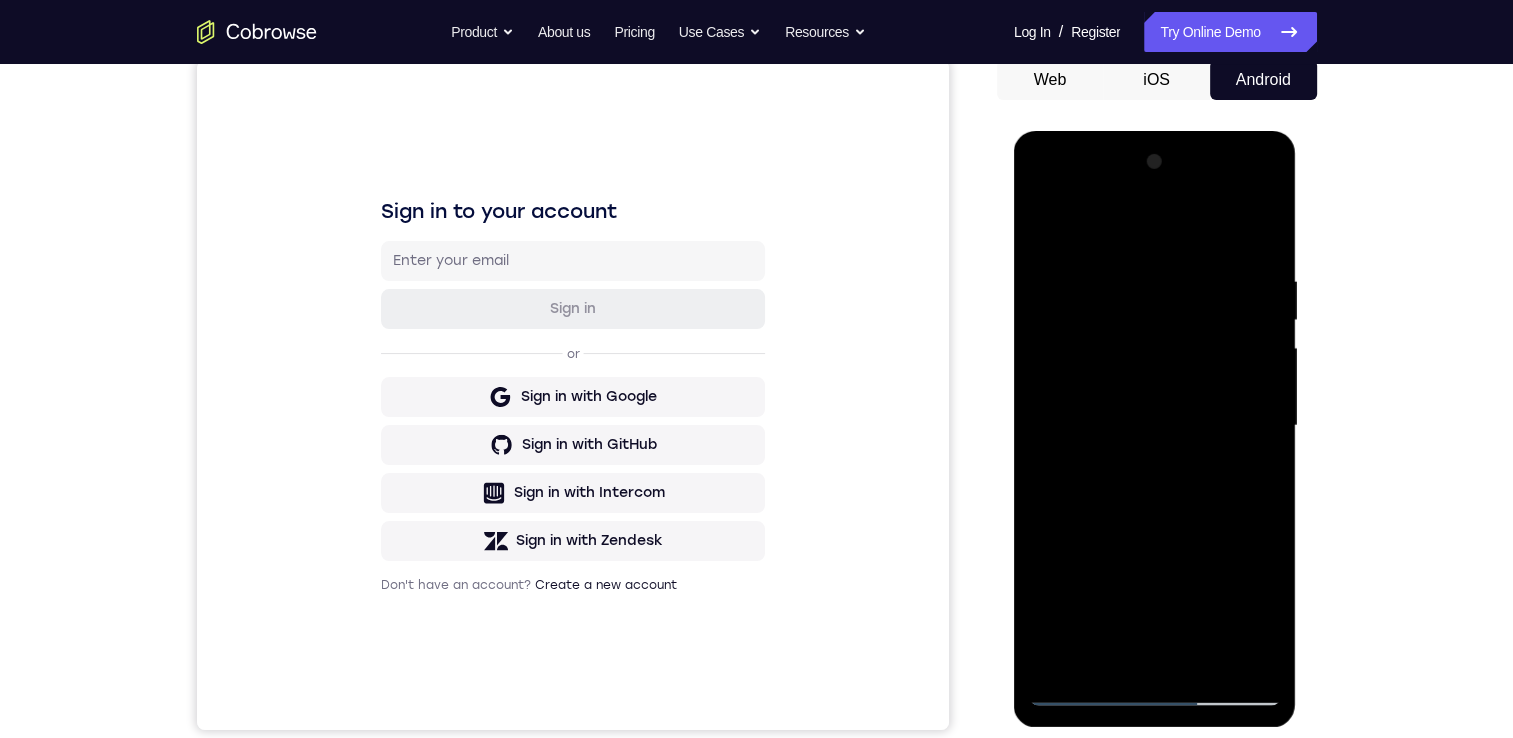click at bounding box center [1155, 426] 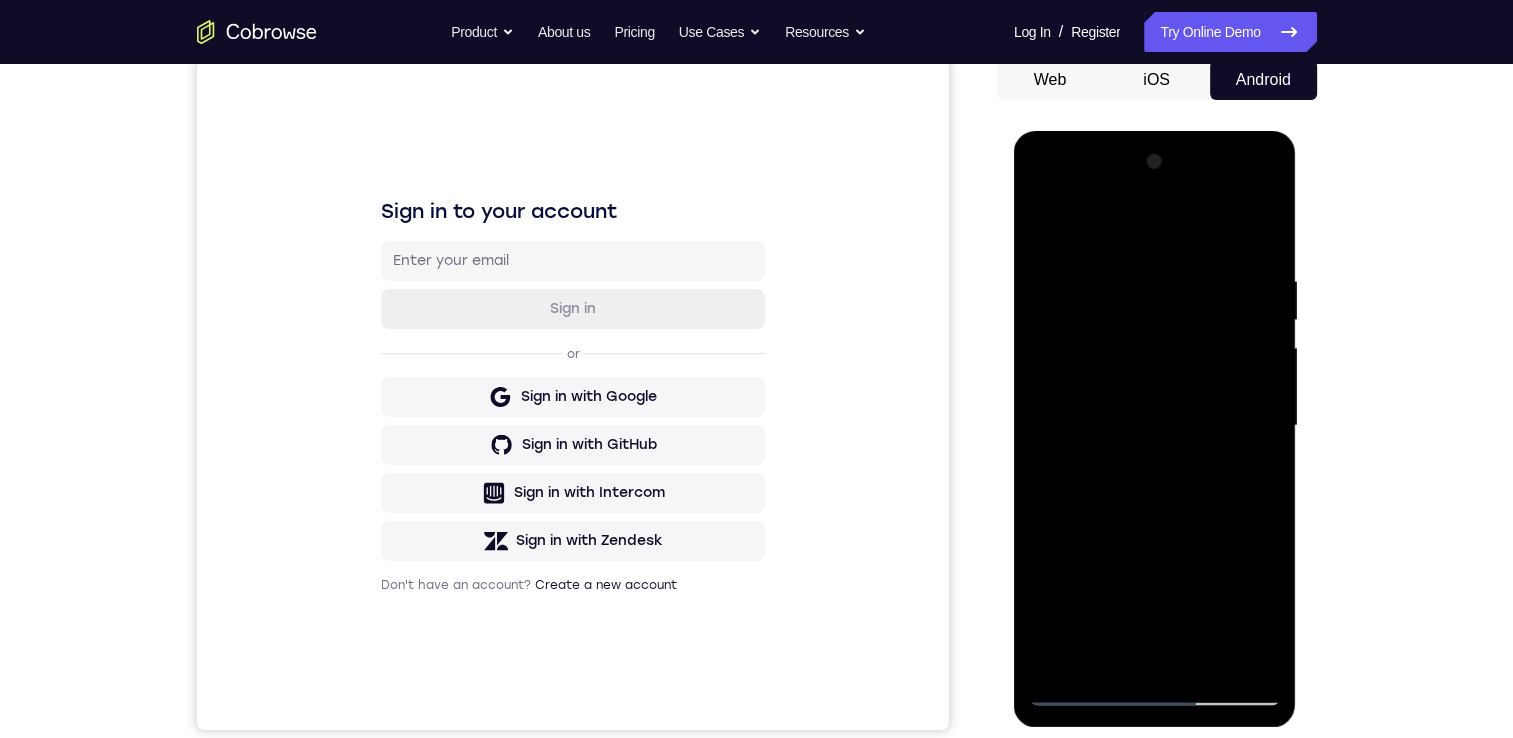 scroll, scrollTop: 300, scrollLeft: 0, axis: vertical 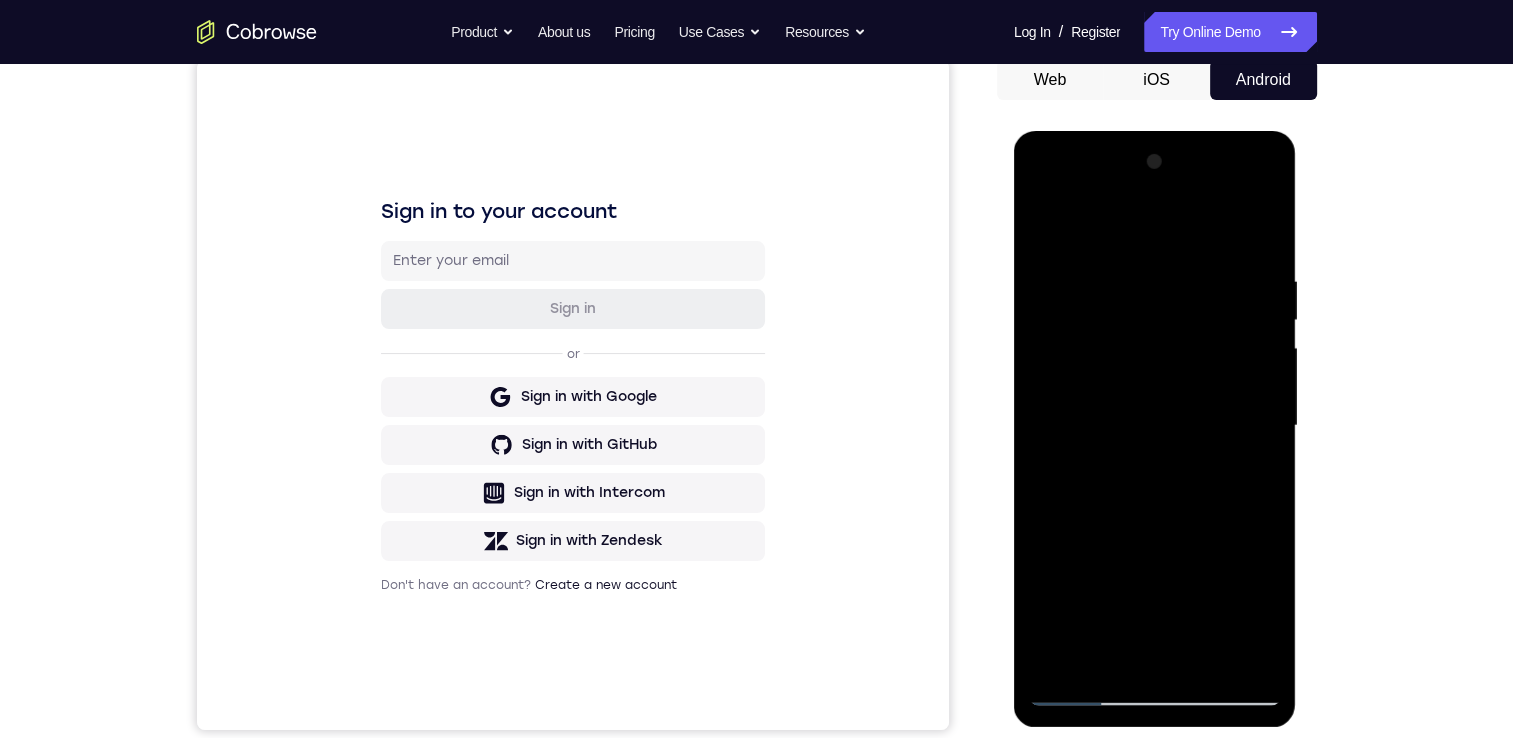 drag, startPoint x: 1220, startPoint y: 324, endPoint x: 1224, endPoint y: 487, distance: 163.04907 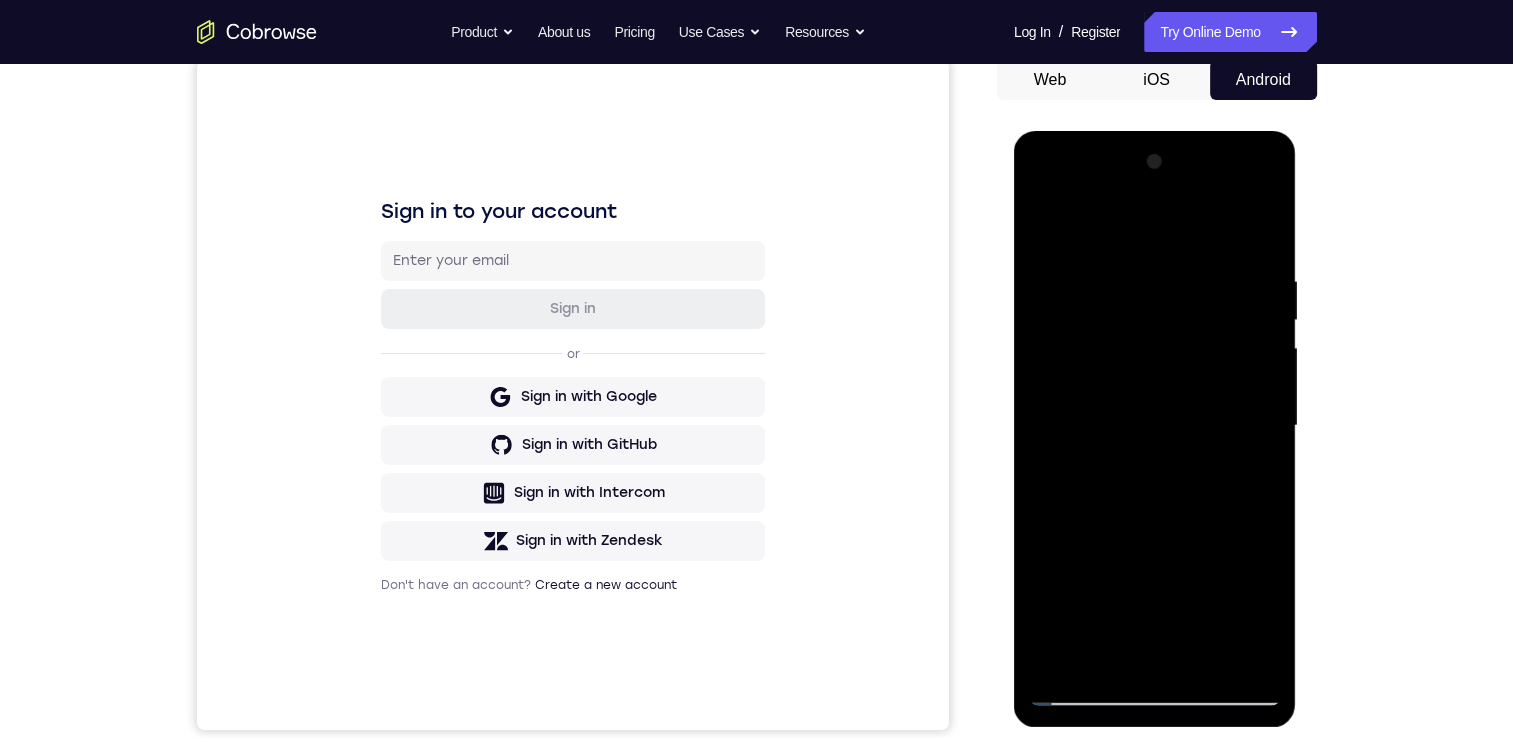 drag, startPoint x: 1158, startPoint y: 612, endPoint x: 1157, endPoint y: 342, distance: 270.00186 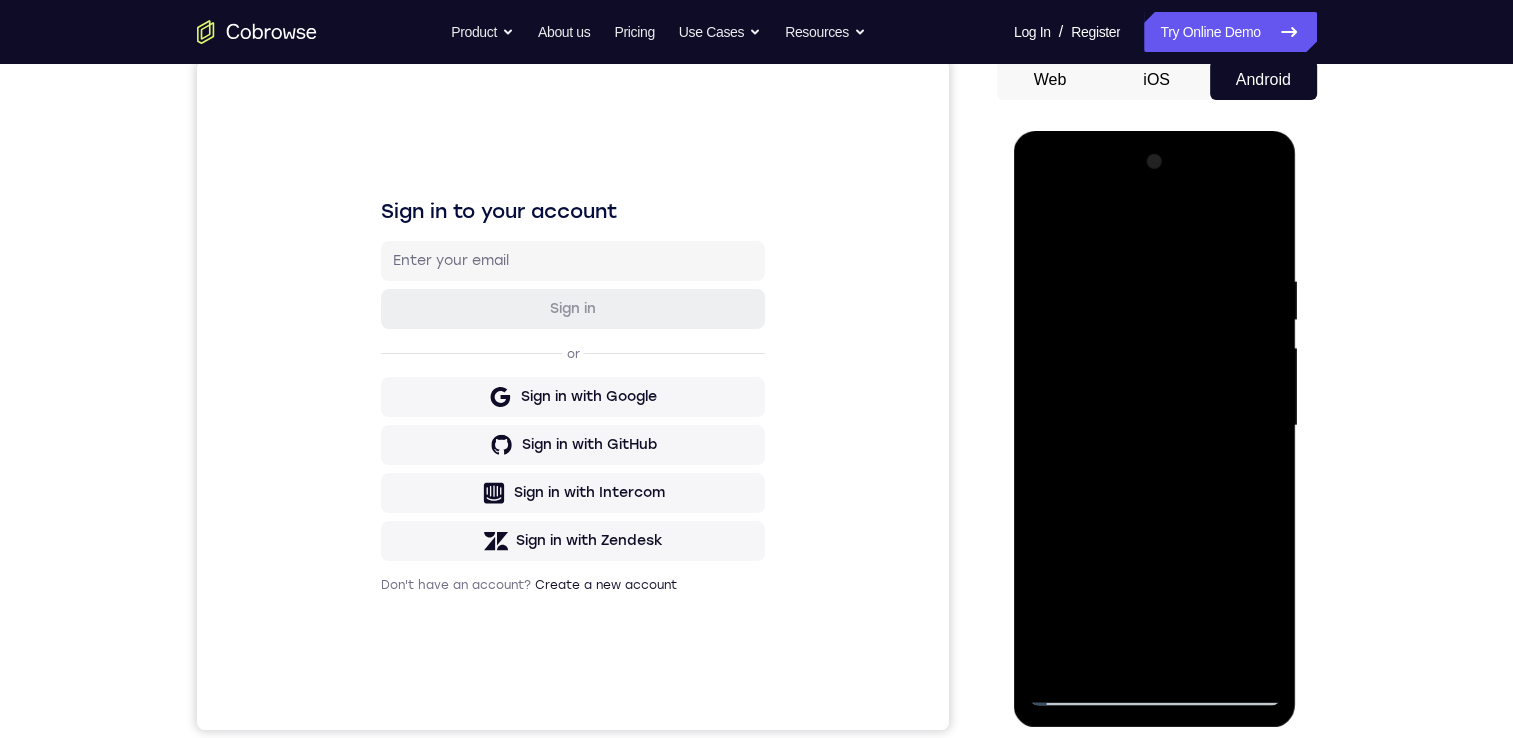 scroll, scrollTop: 300, scrollLeft: 0, axis: vertical 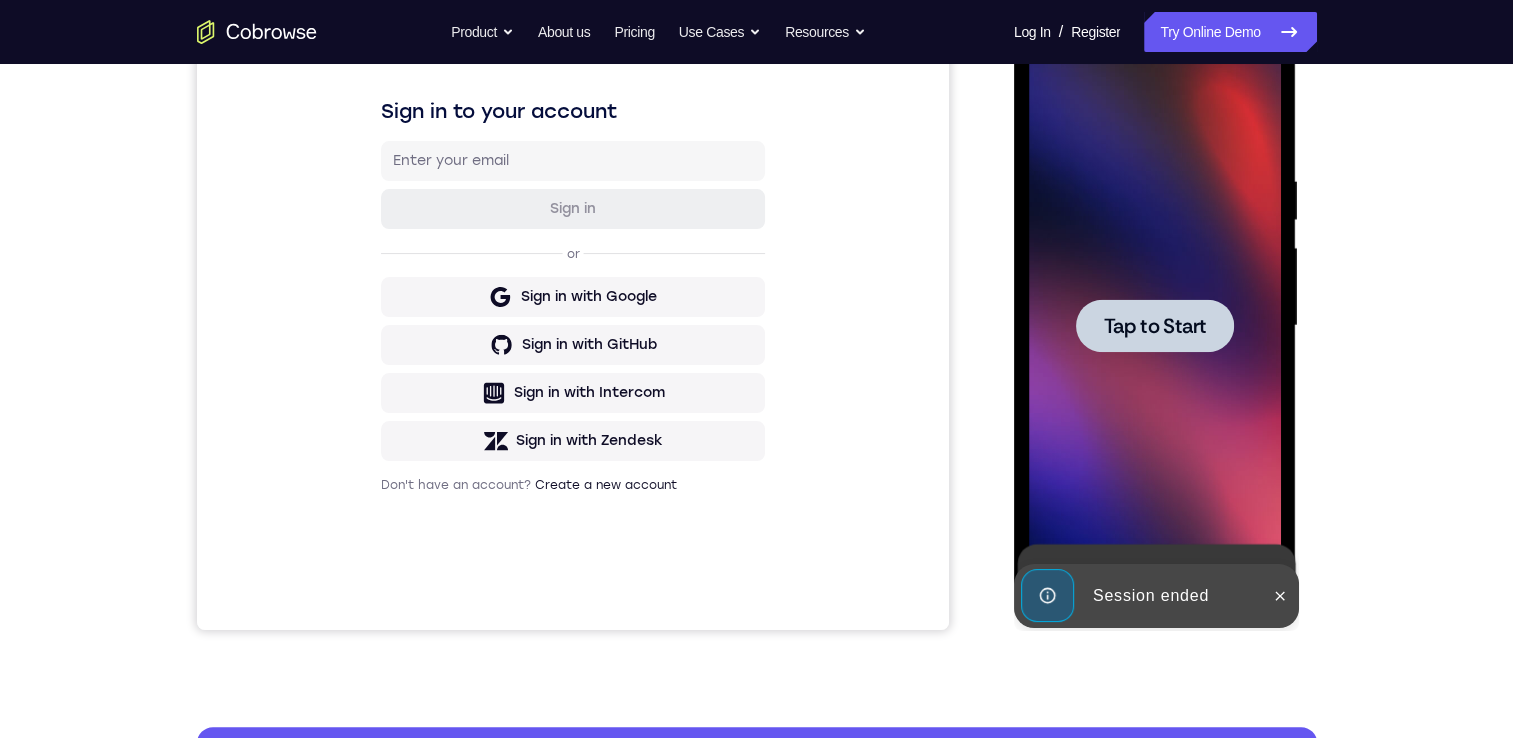 click on "Tap to Start" at bounding box center [1155, 326] 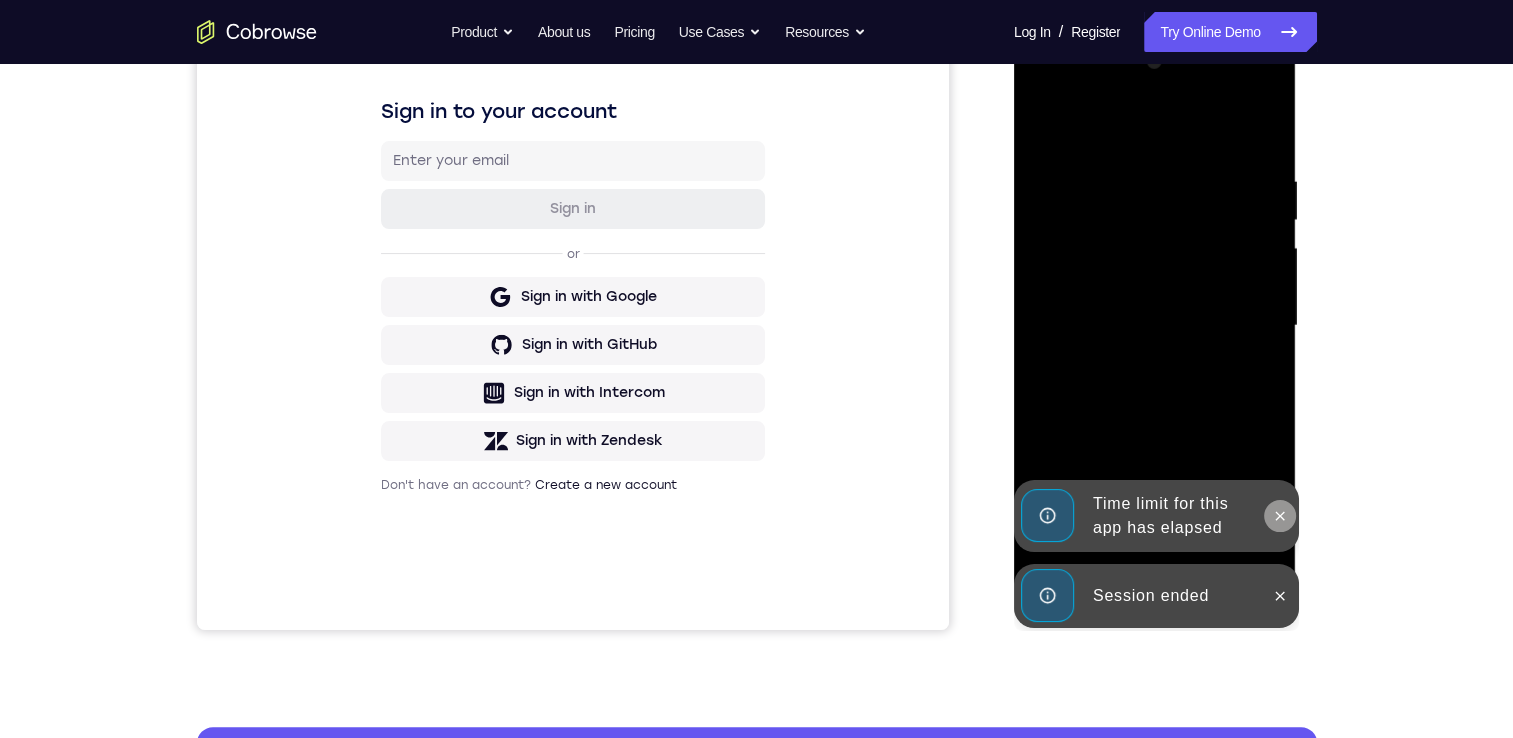 click 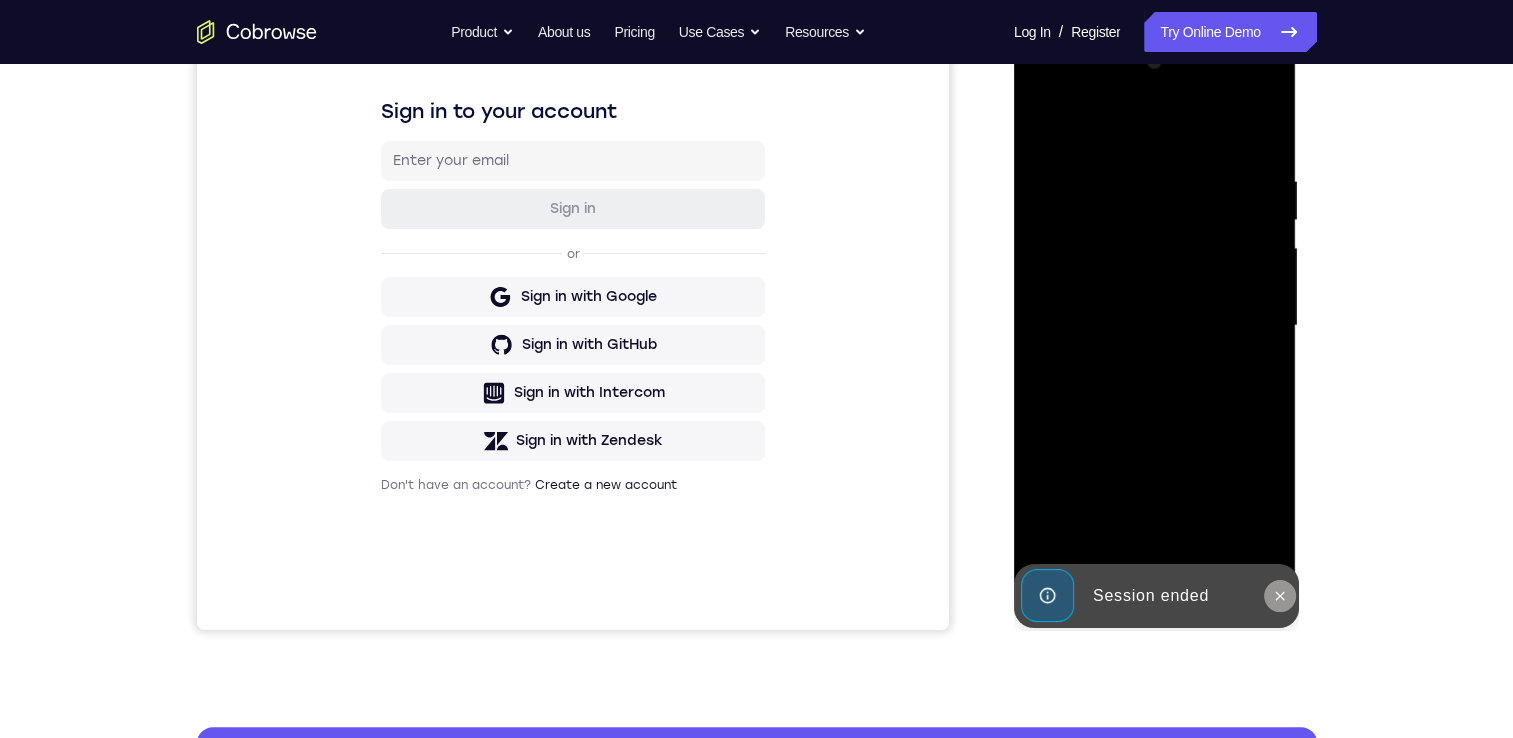 click 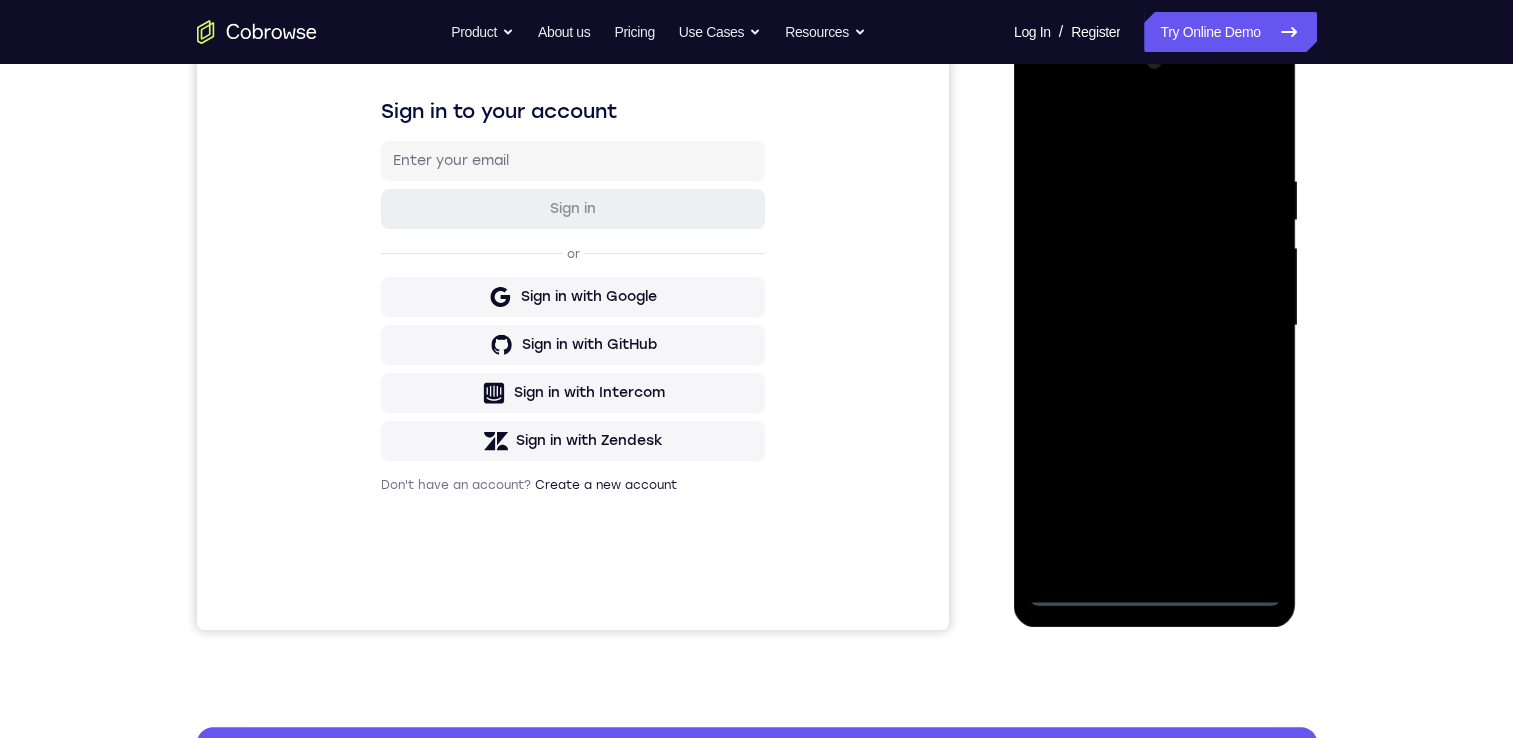 scroll, scrollTop: 400, scrollLeft: 0, axis: vertical 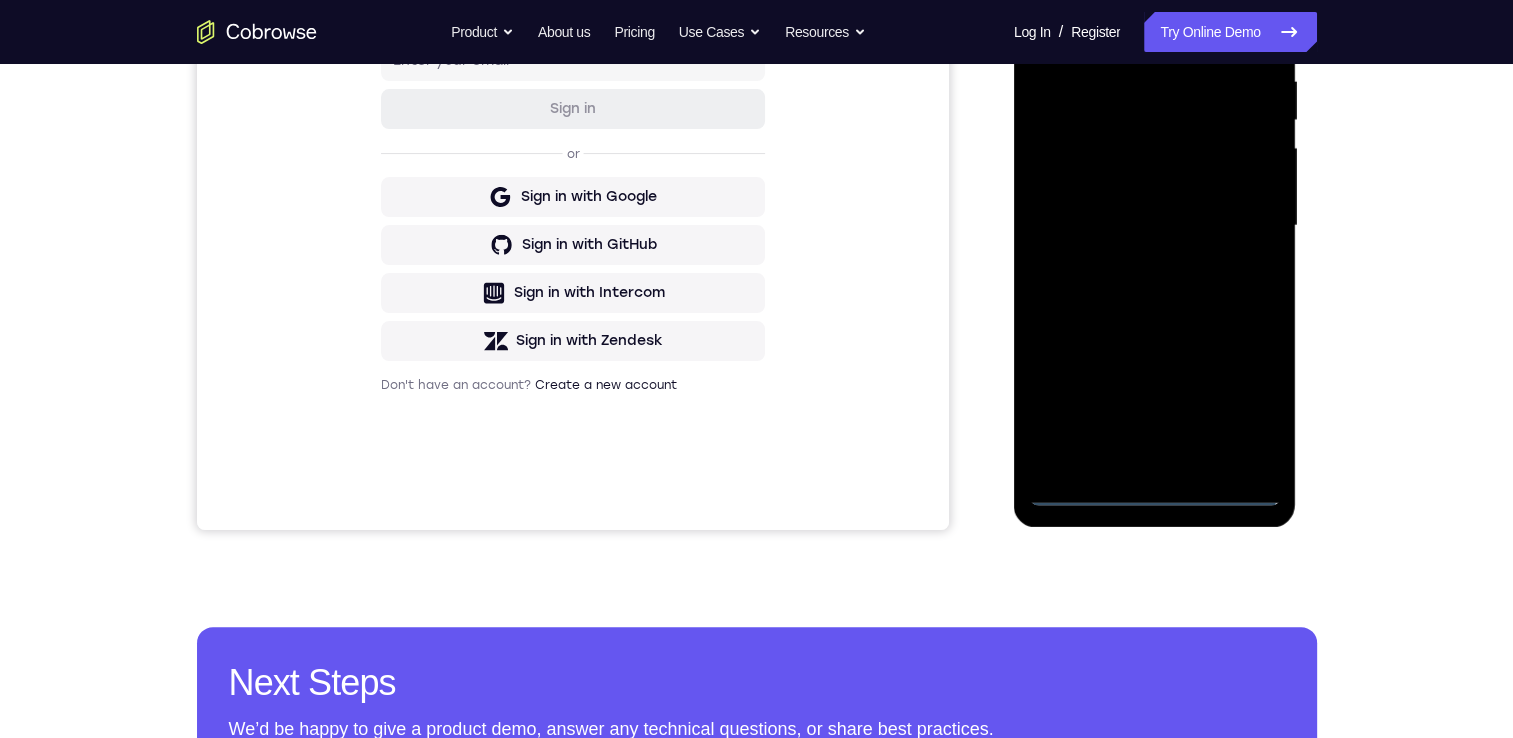 click at bounding box center [1155, 226] 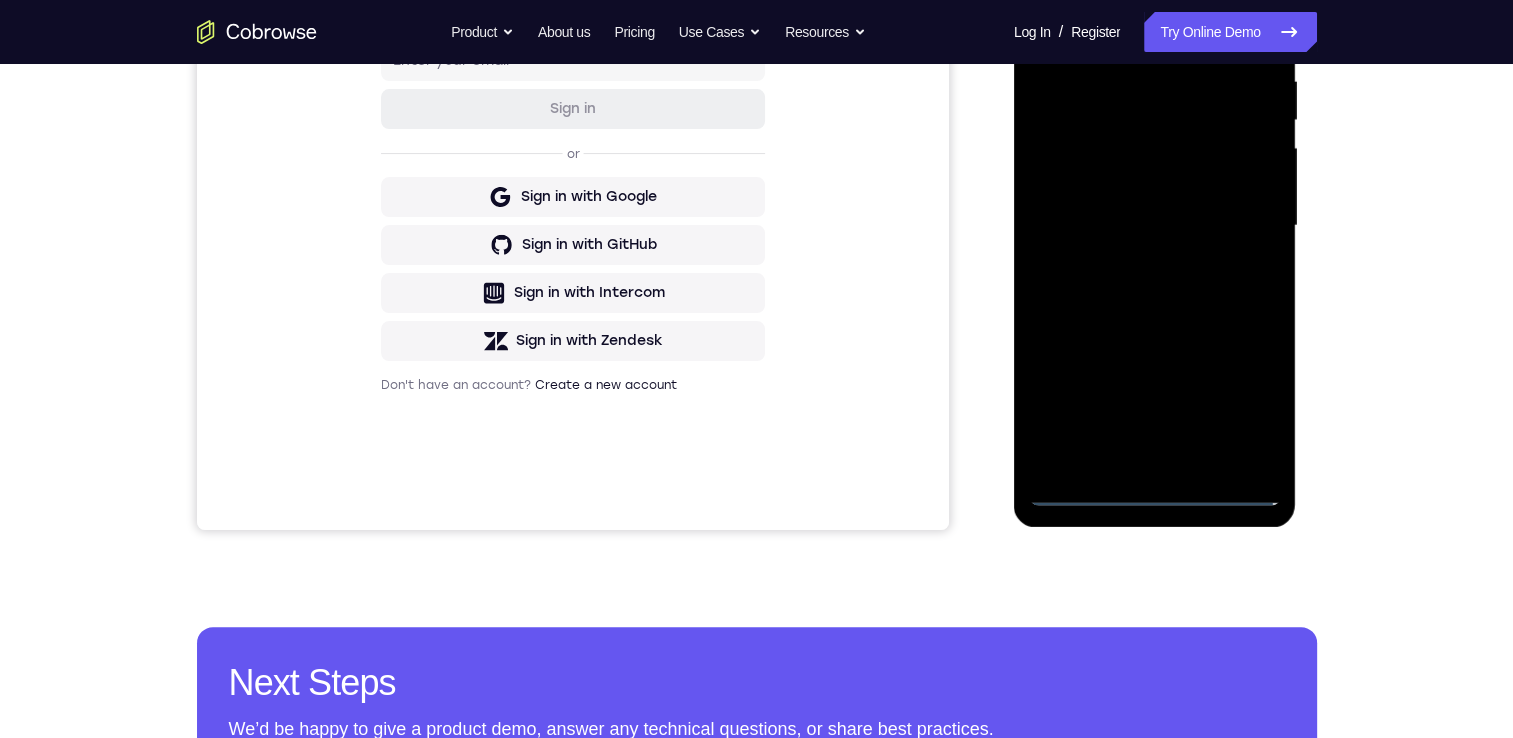 drag, startPoint x: 1136, startPoint y: 194, endPoint x: 1155, endPoint y: -61, distance: 255.70686 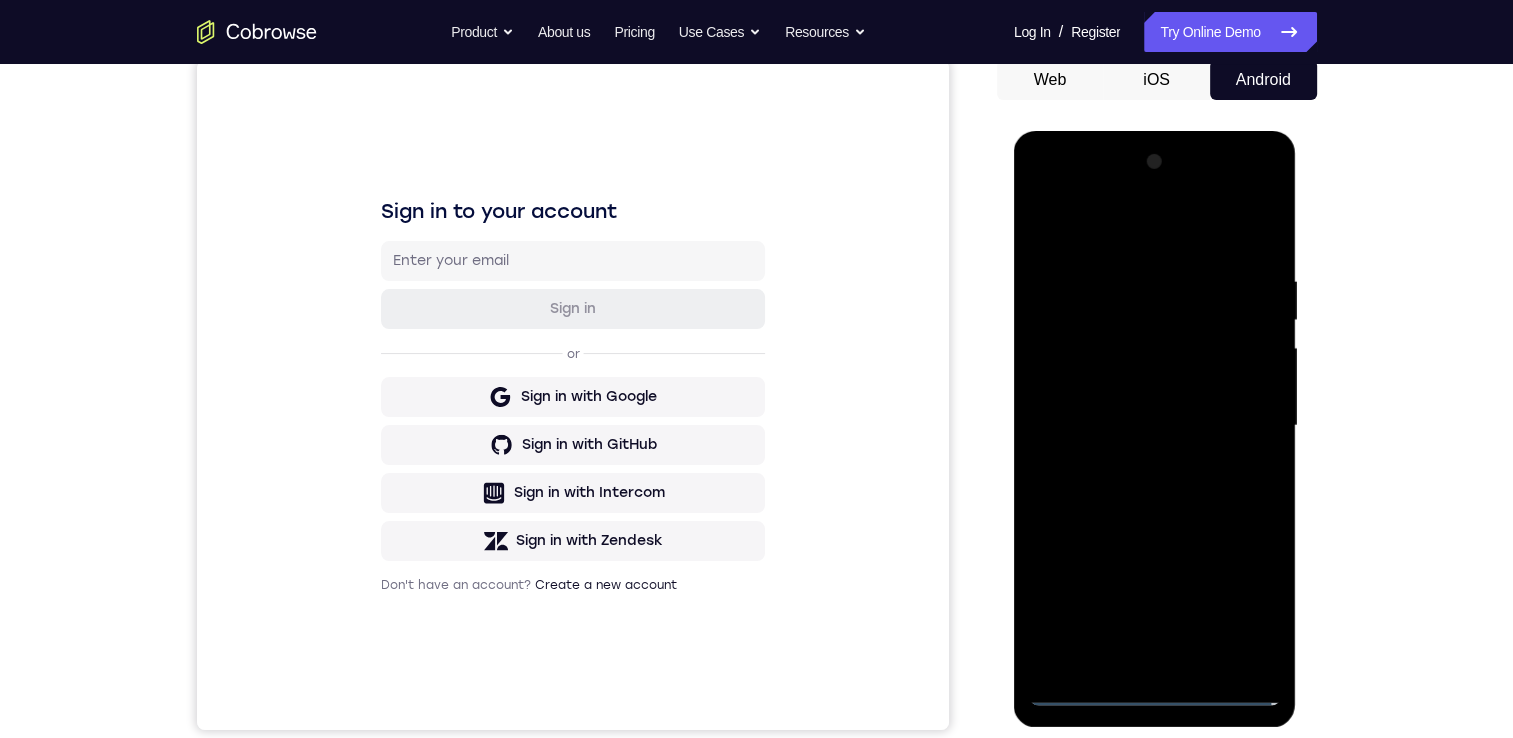 click at bounding box center [1155, 426] 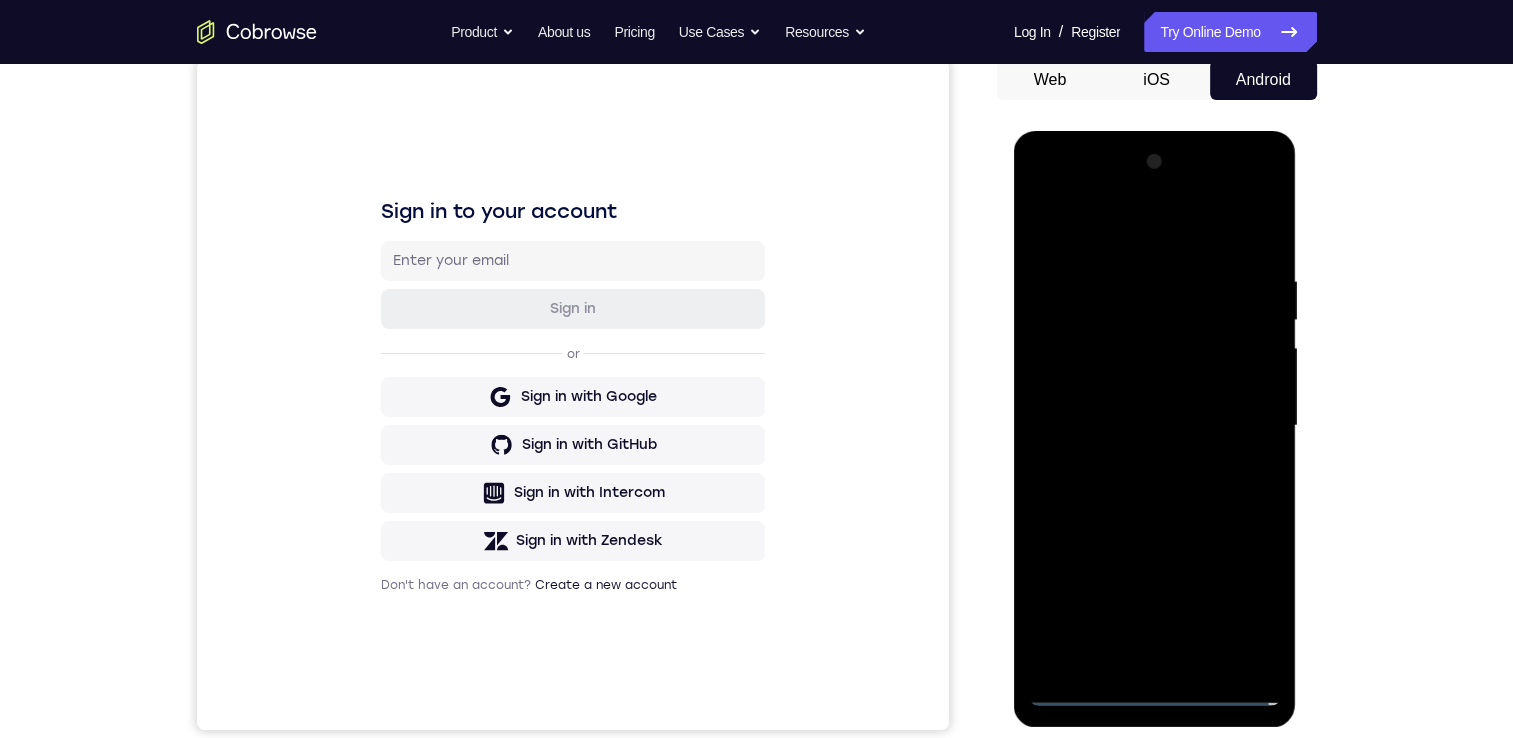 click at bounding box center [1155, 426] 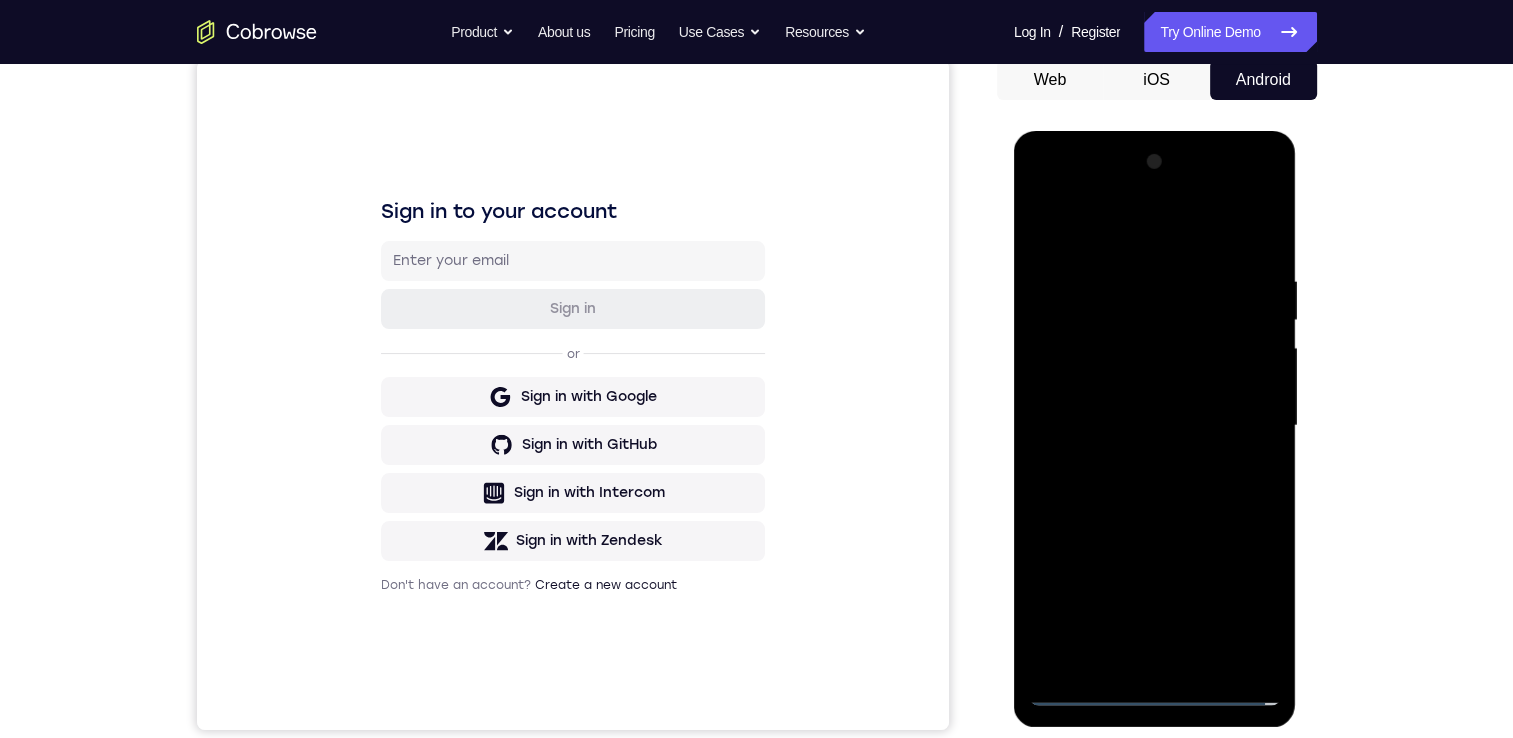 click at bounding box center [1155, 426] 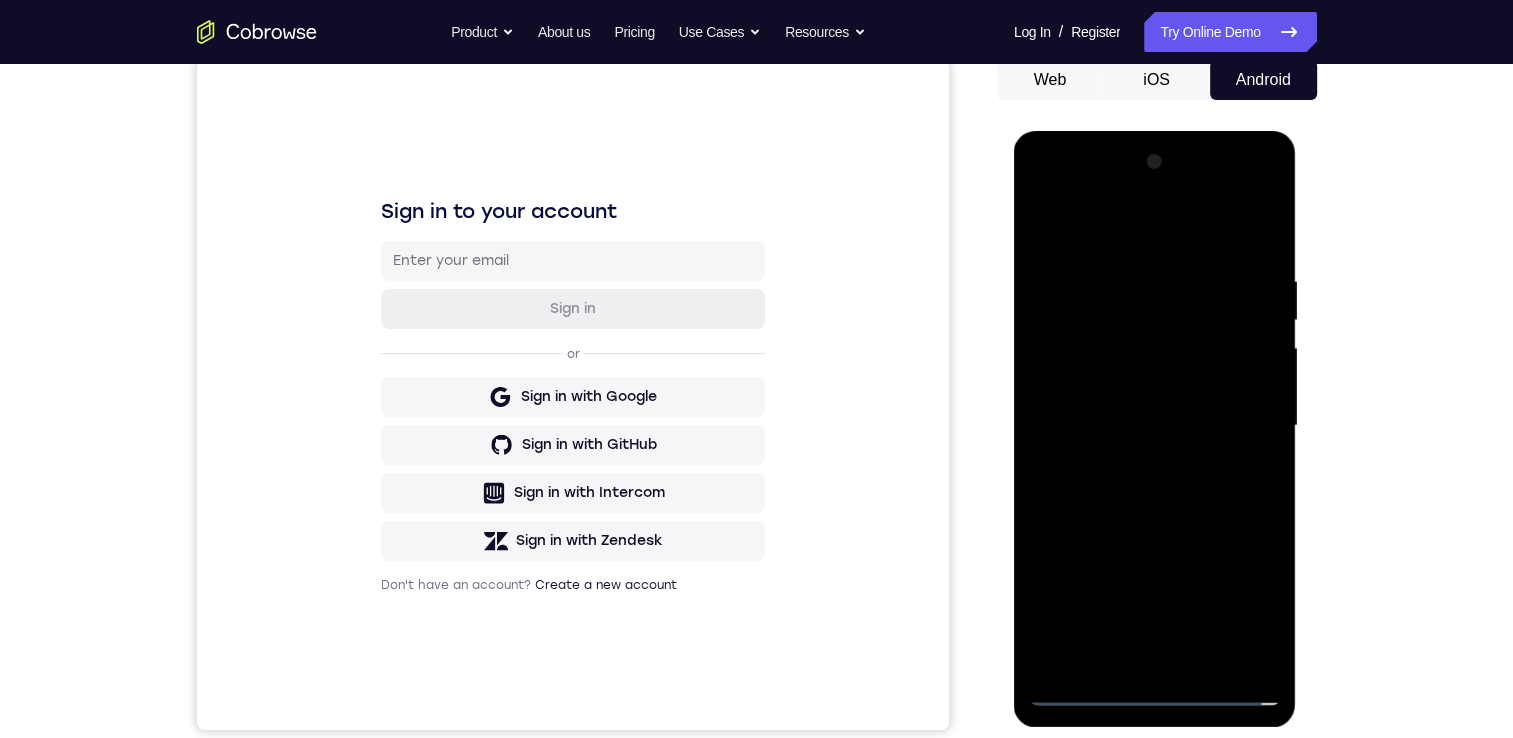 drag, startPoint x: 1213, startPoint y: 411, endPoint x: 1170, endPoint y: 435, distance: 49.24429 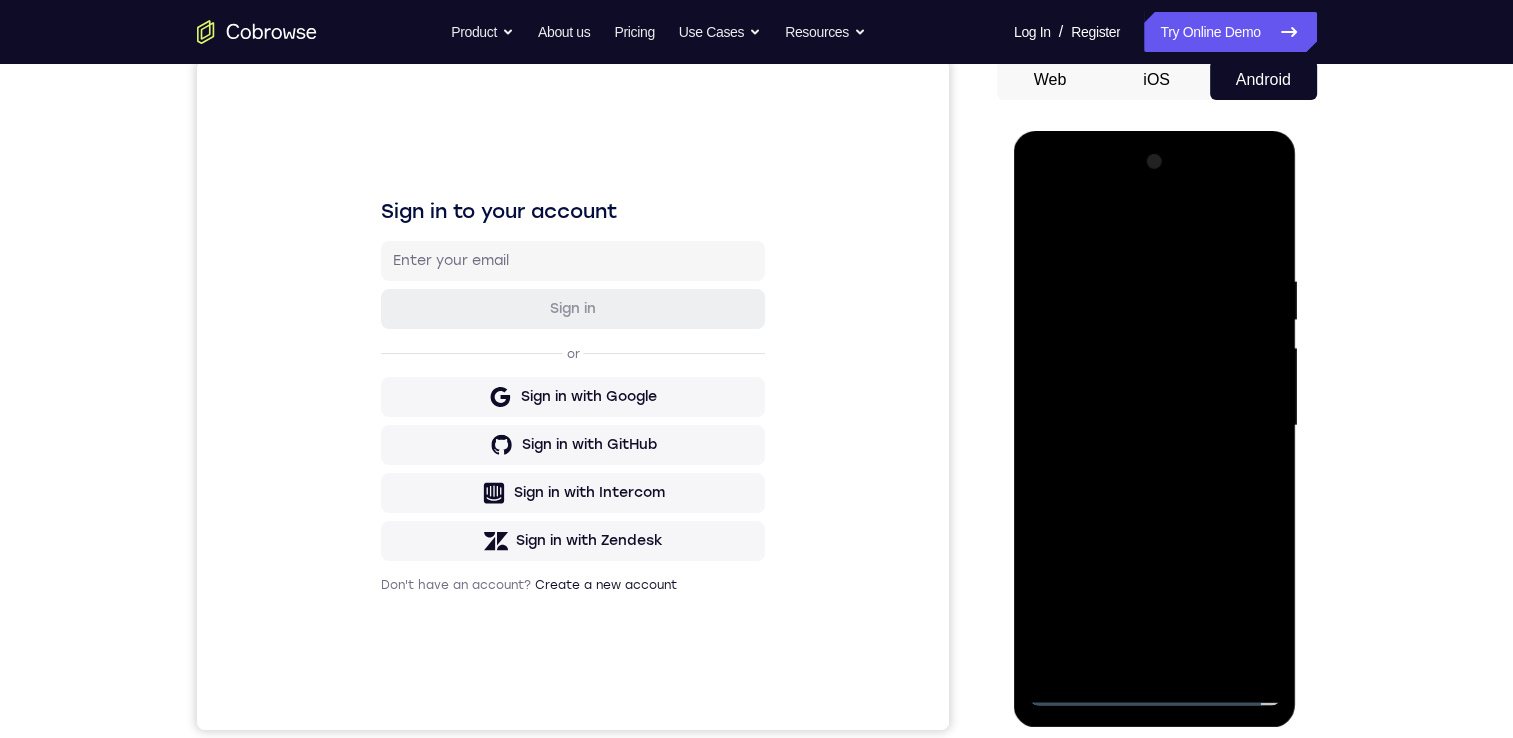 click at bounding box center (1155, 426) 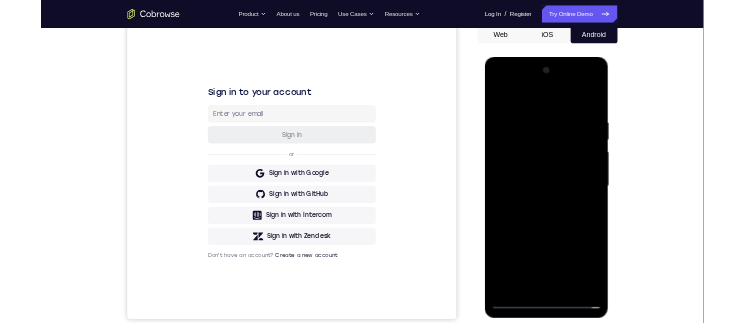 scroll, scrollTop: 300, scrollLeft: 0, axis: vertical 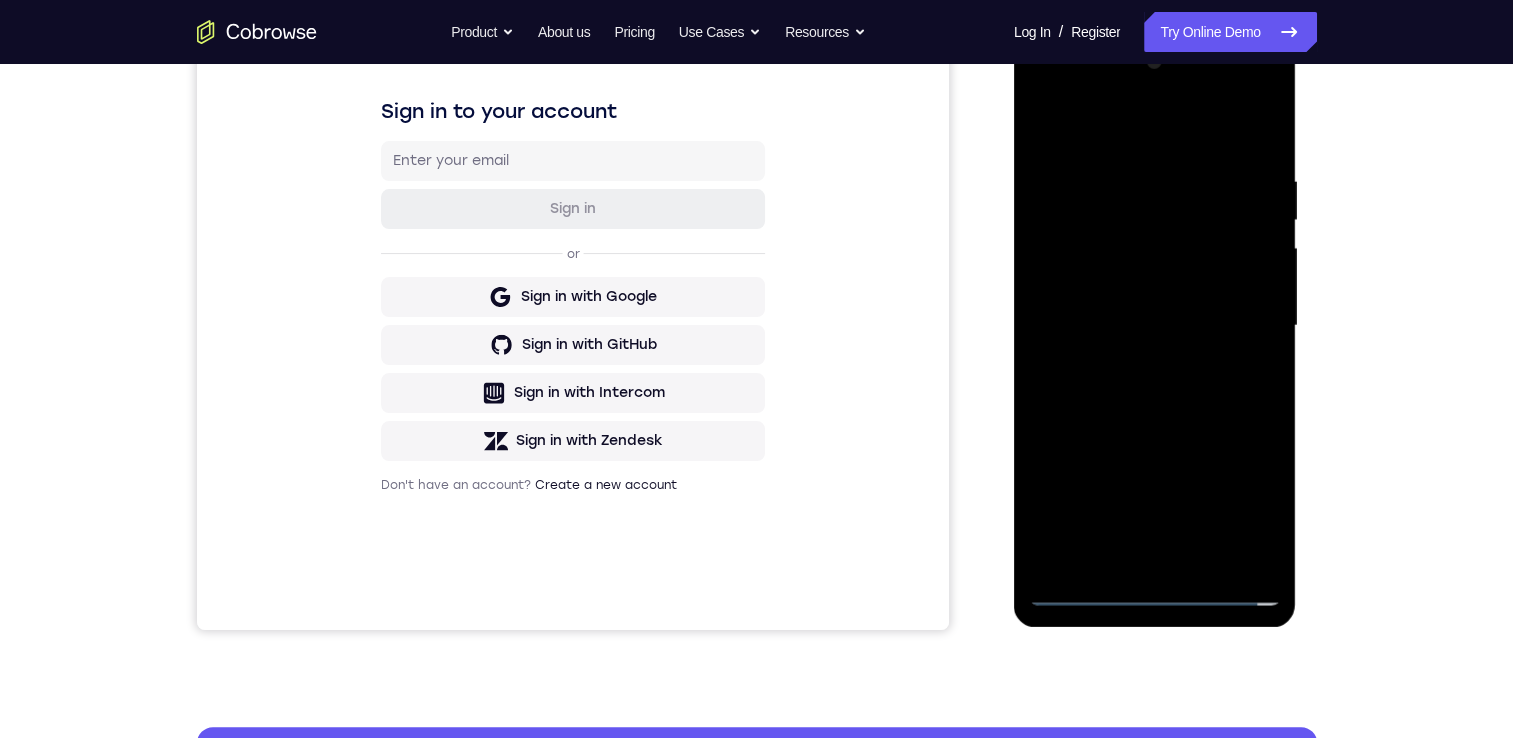 drag, startPoint x: 1204, startPoint y: 323, endPoint x: 1204, endPoint y: 241, distance: 82 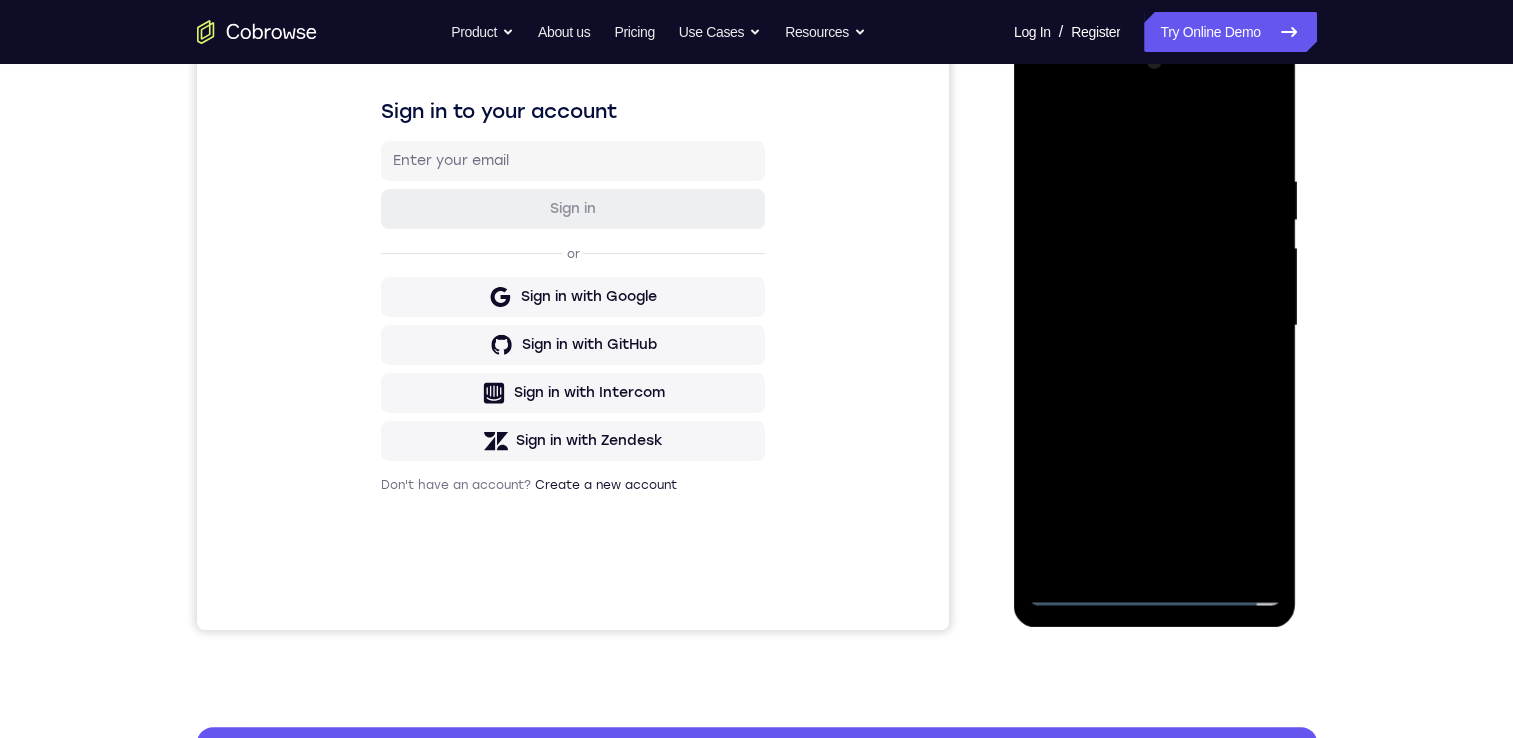 drag, startPoint x: 1225, startPoint y: 444, endPoint x: 1040, endPoint y: 458, distance: 185.52898 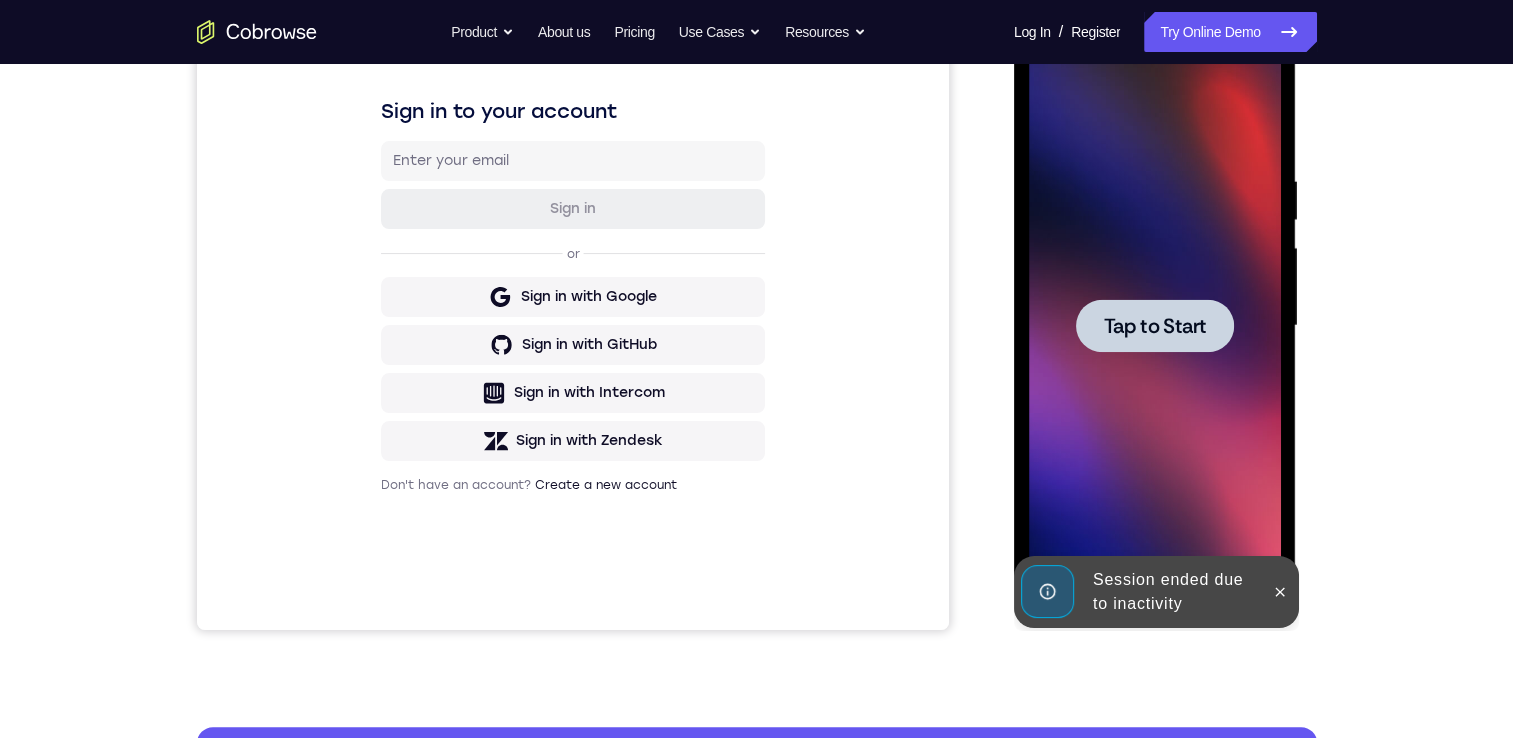drag, startPoint x: 1176, startPoint y: 310, endPoint x: 1278, endPoint y: 338, distance: 105.773346 